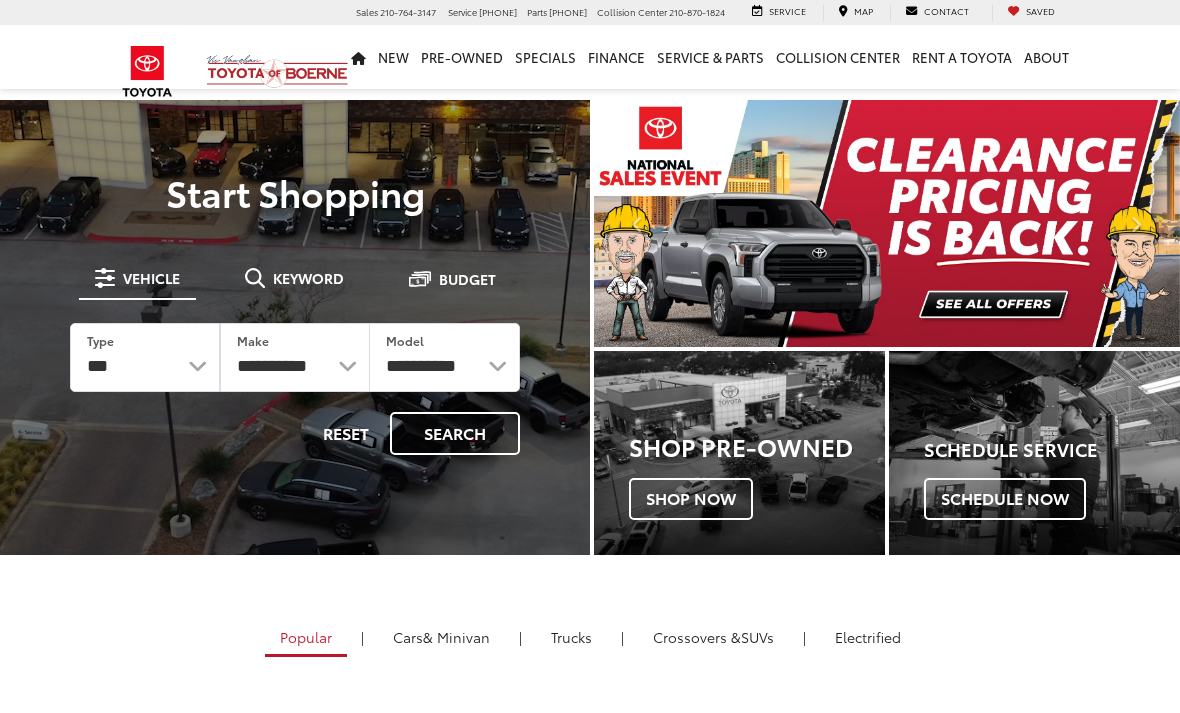 scroll, scrollTop: 0, scrollLeft: 0, axis: both 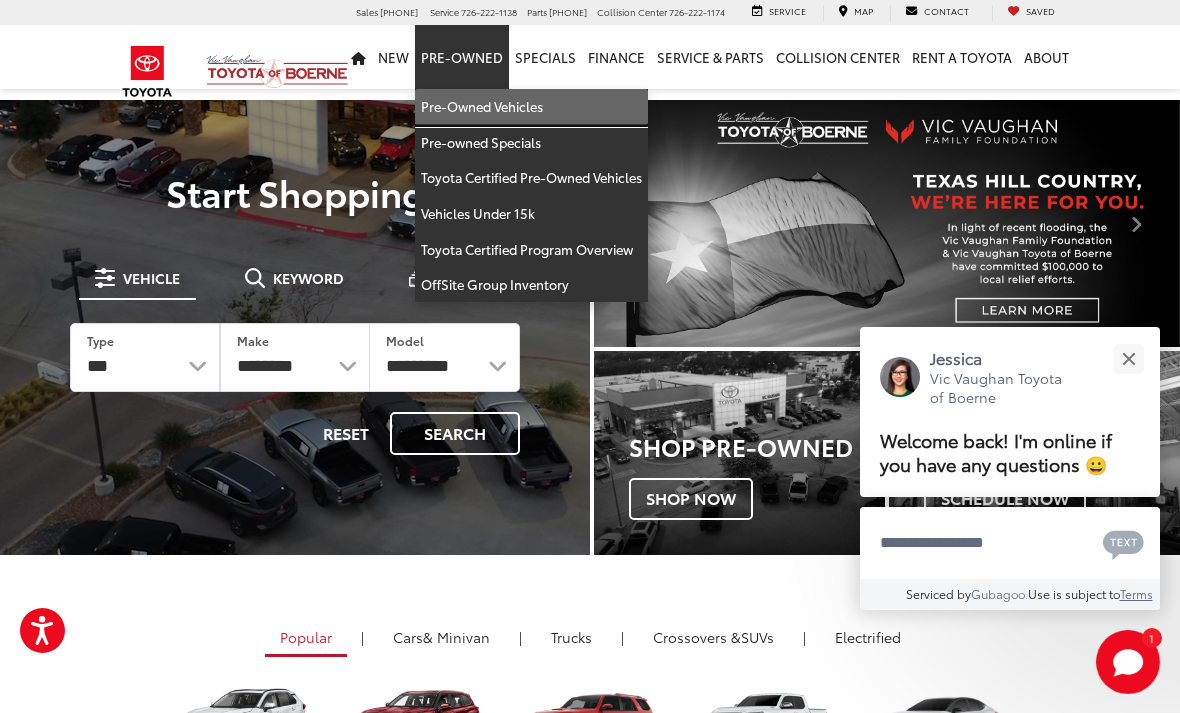 click on "Pre-Owned Vehicles" at bounding box center [531, 107] 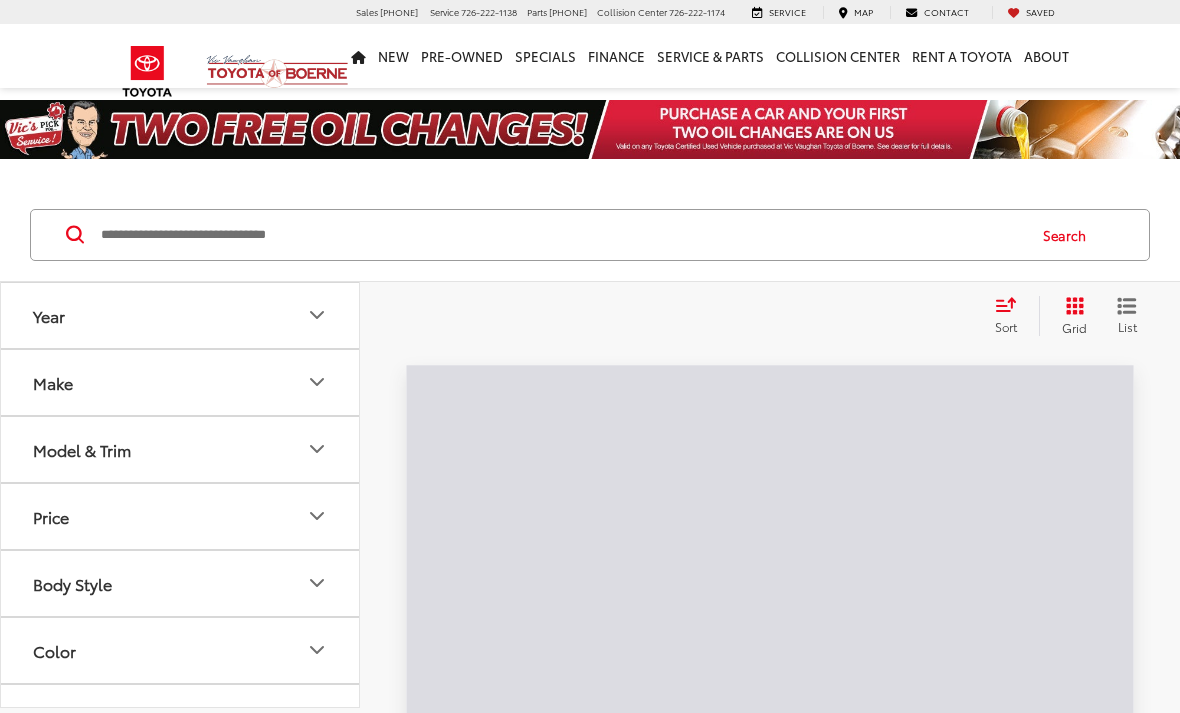 scroll, scrollTop: 0, scrollLeft: 0, axis: both 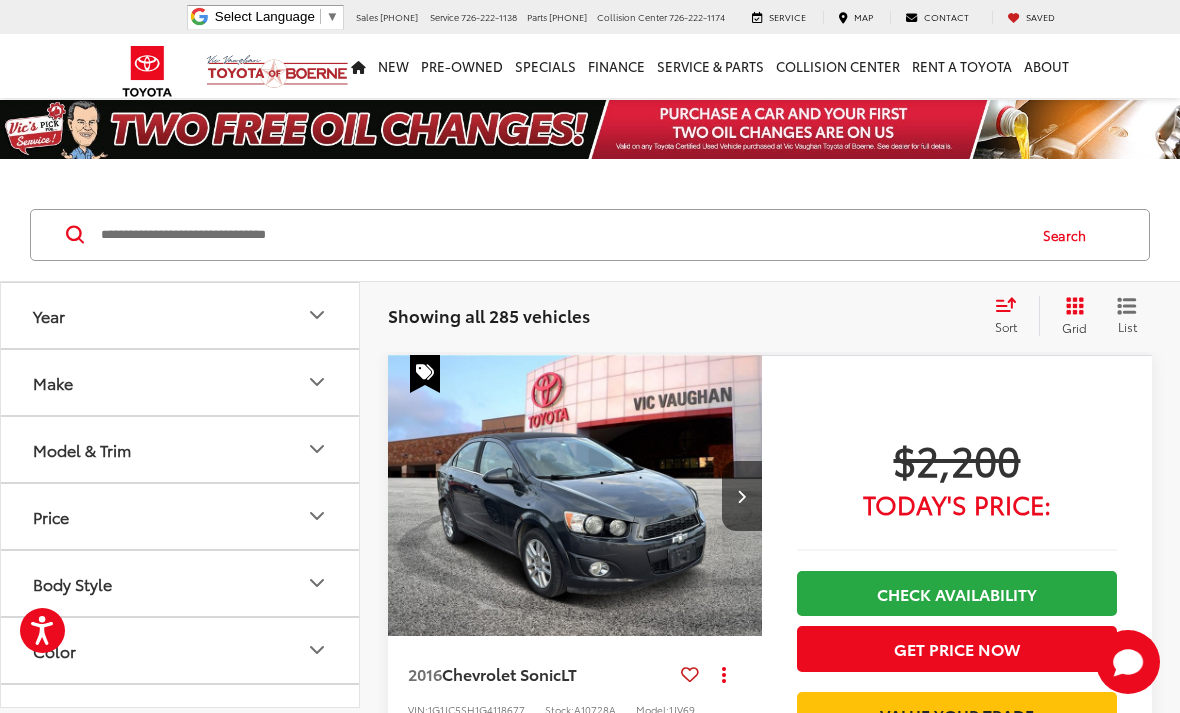 click at bounding box center [561, 235] 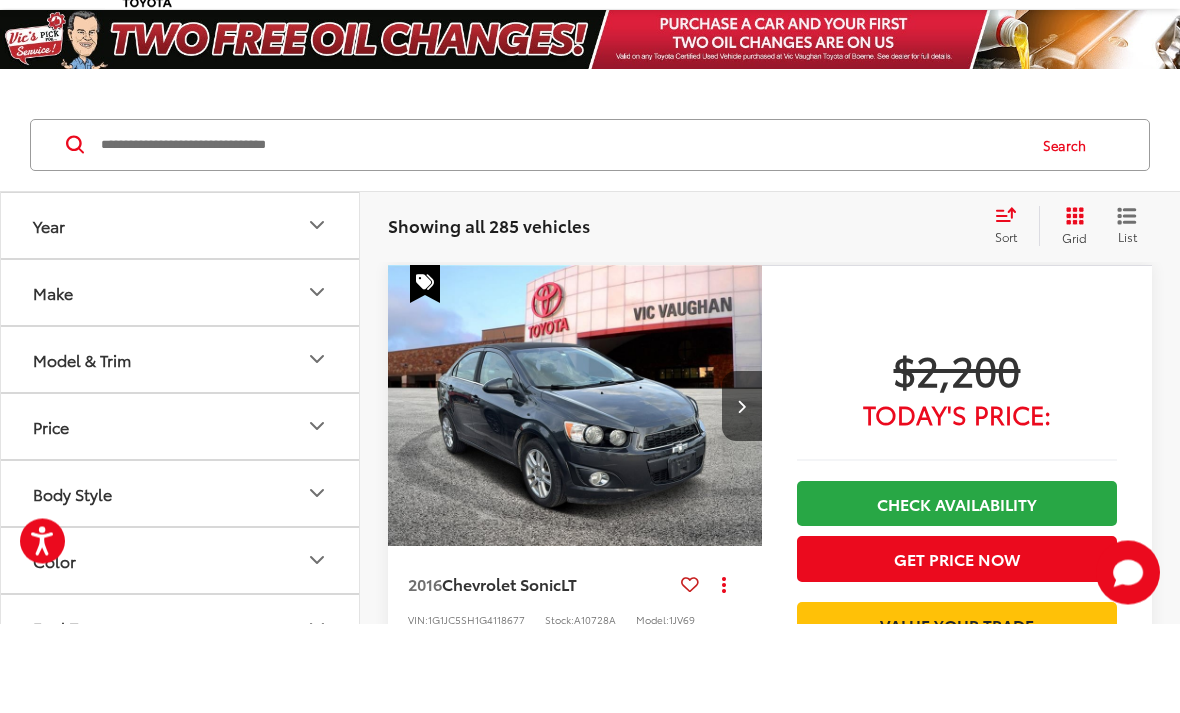 scroll, scrollTop: 0, scrollLeft: 0, axis: both 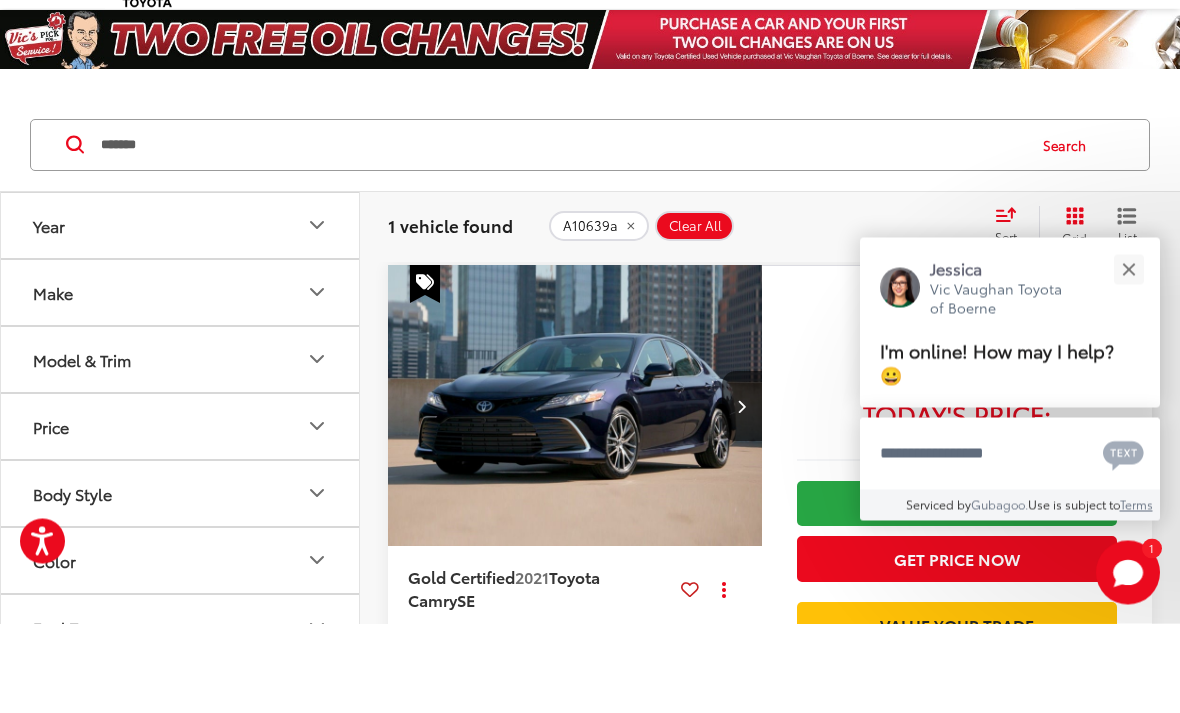 click on "Search" at bounding box center [1069, 235] 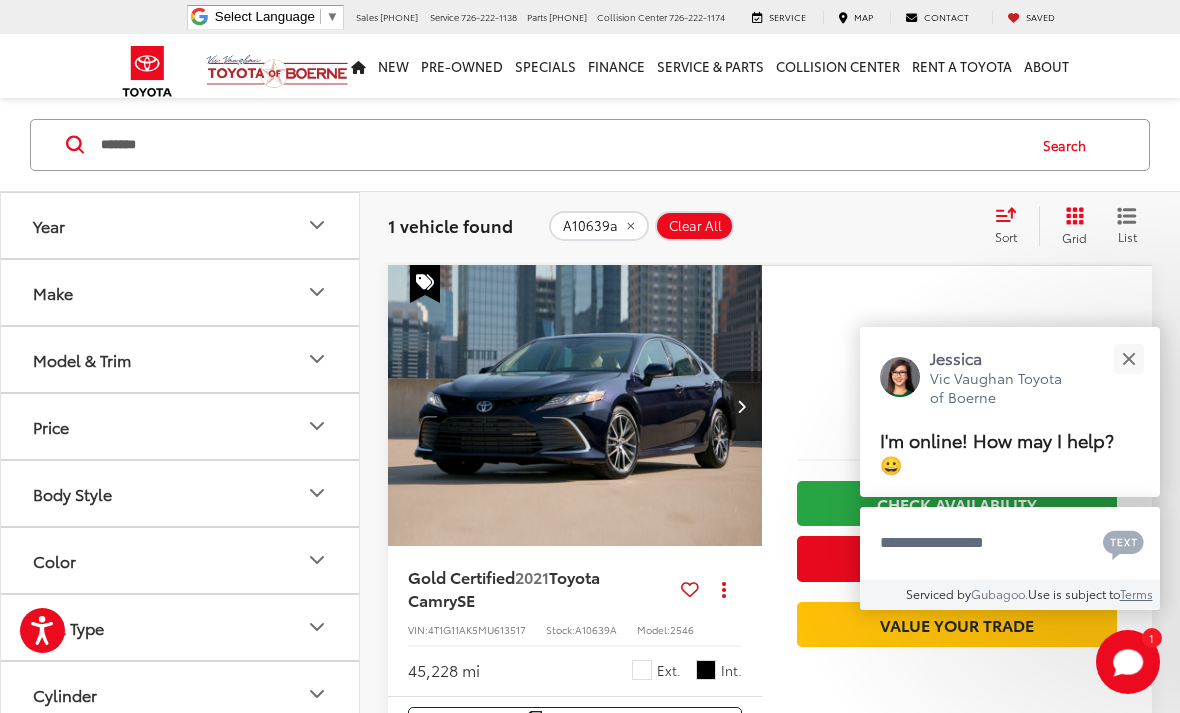 click at bounding box center [1128, 358] 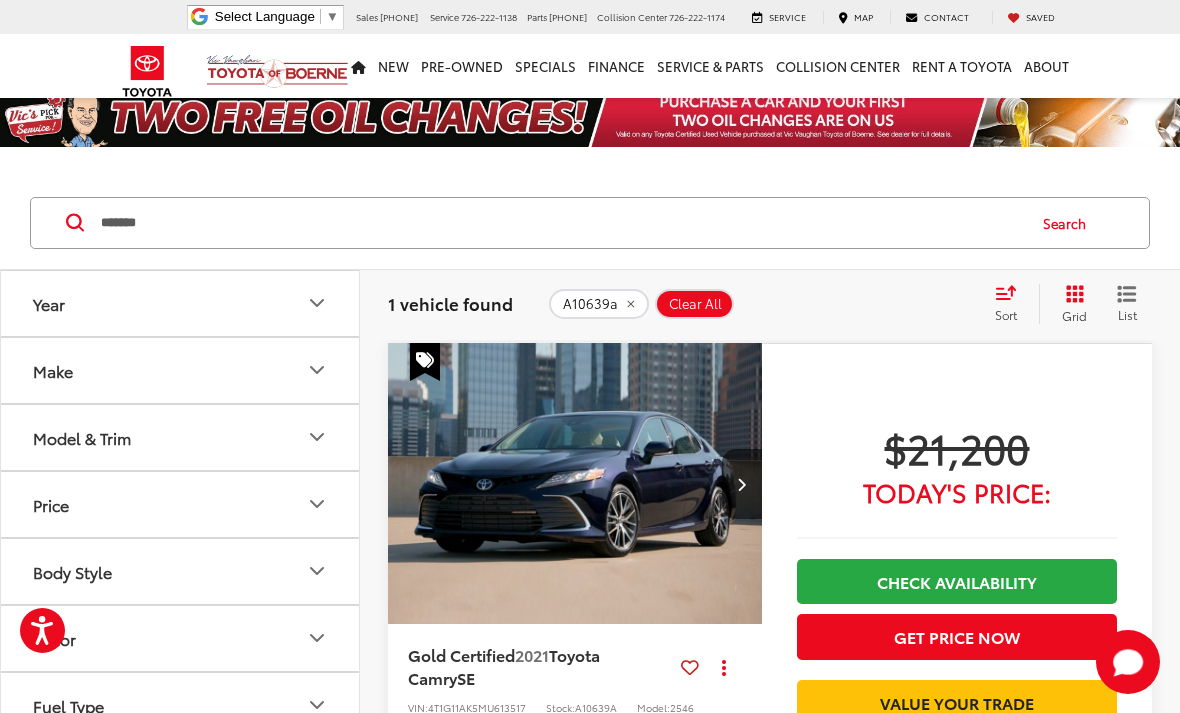 scroll, scrollTop: 34, scrollLeft: 0, axis: vertical 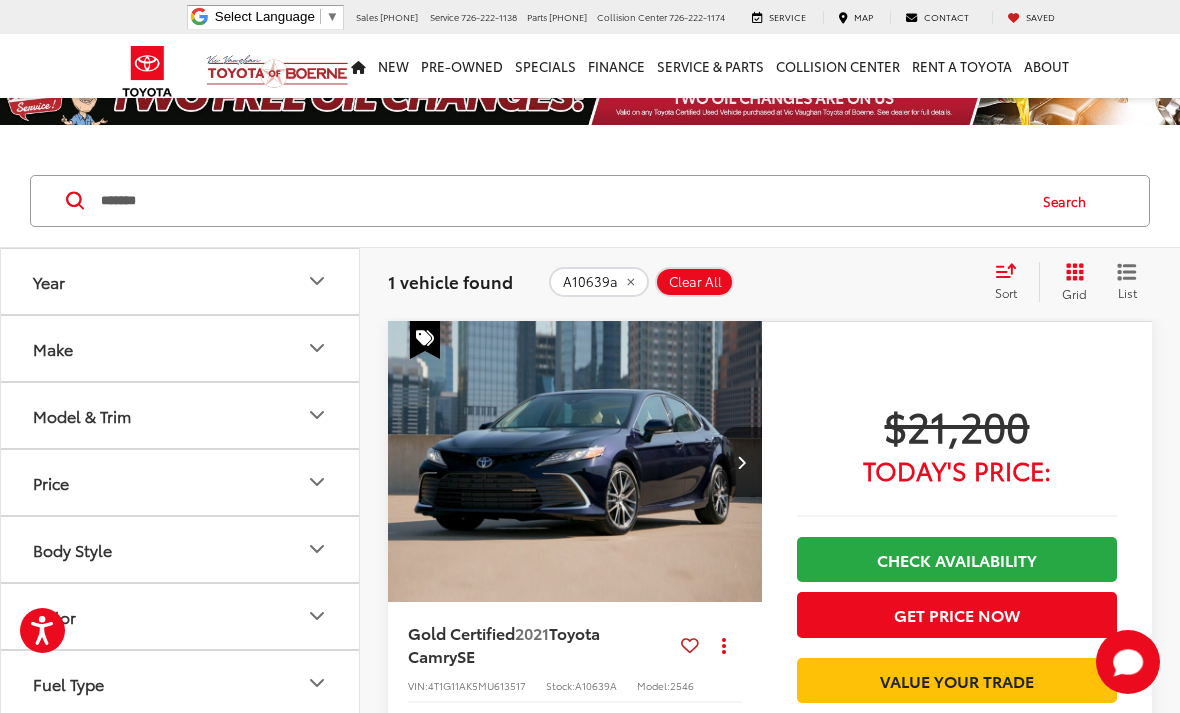 click on "*******" at bounding box center (561, 201) 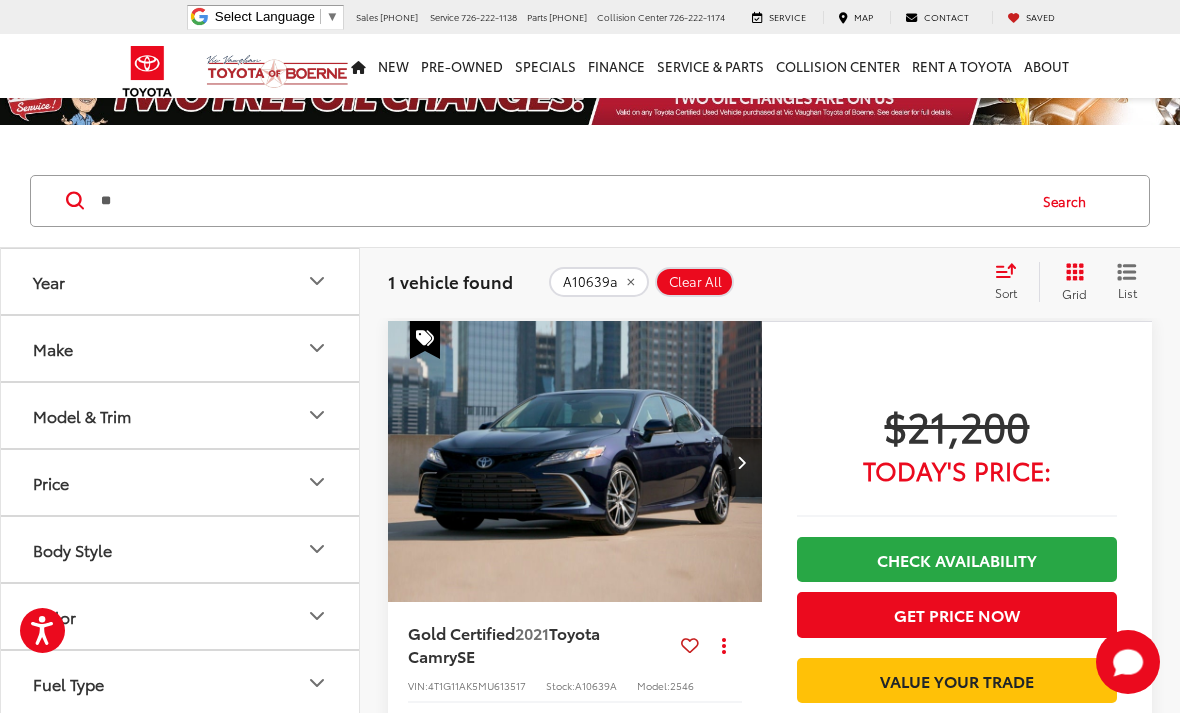 type on "*" 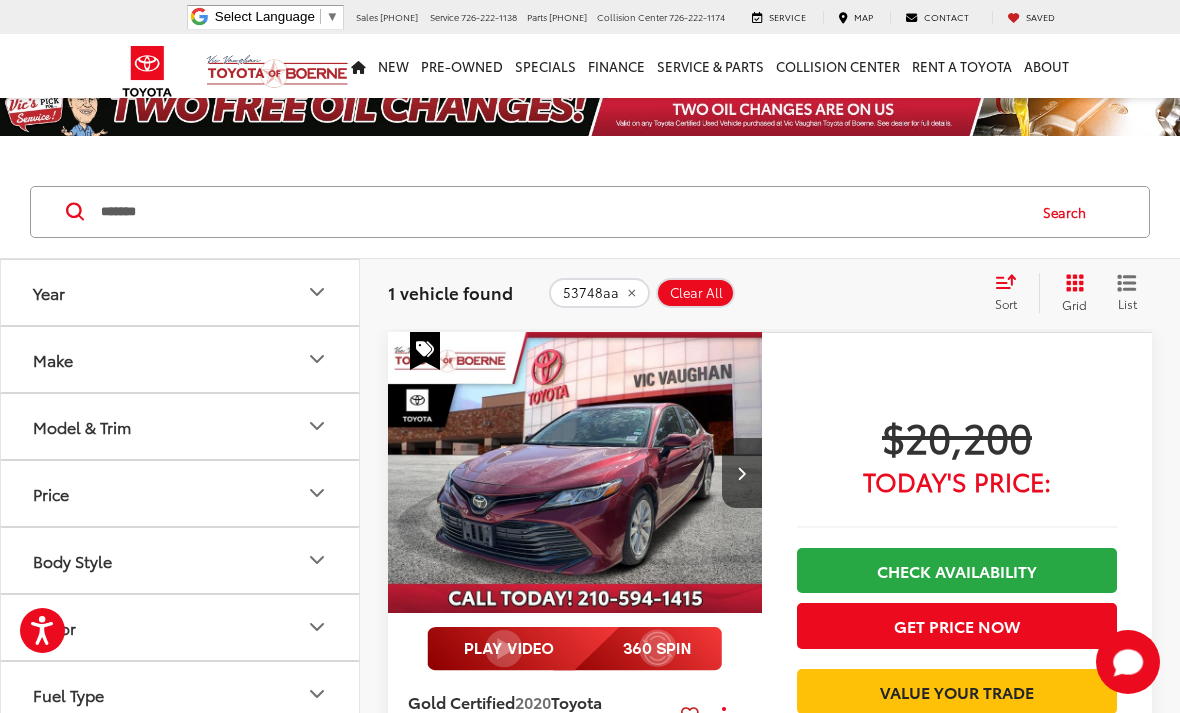 scroll, scrollTop: 0, scrollLeft: 0, axis: both 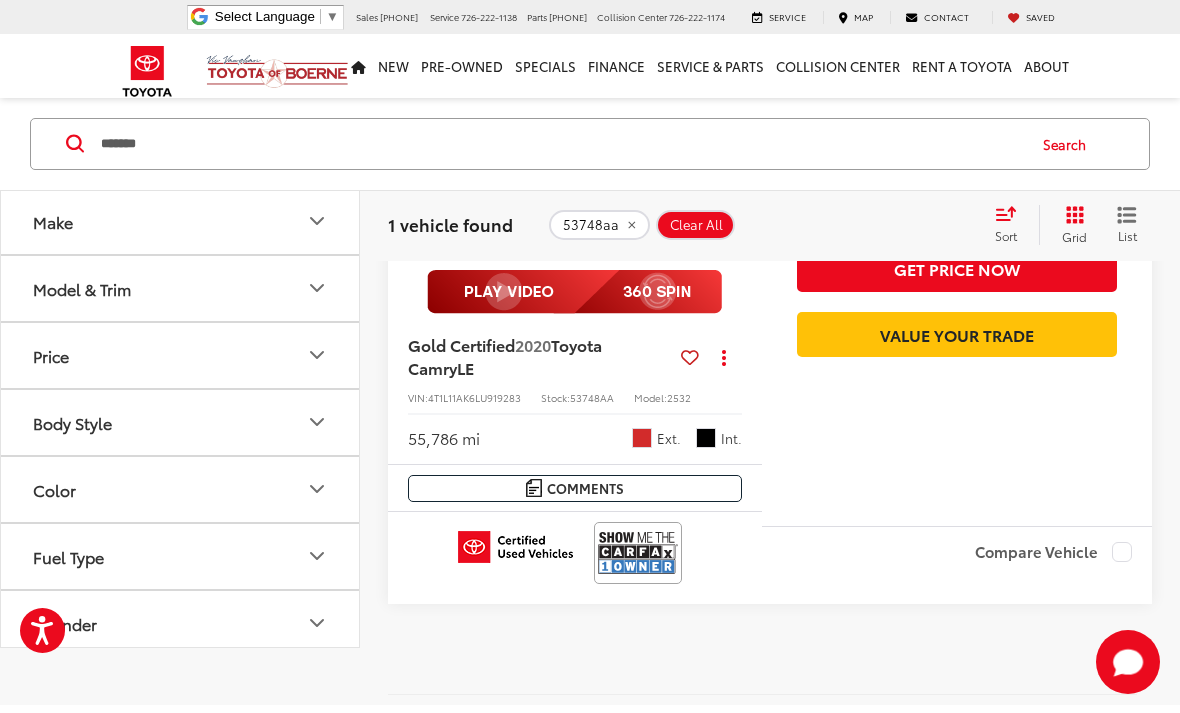 click on "*******" at bounding box center [561, 144] 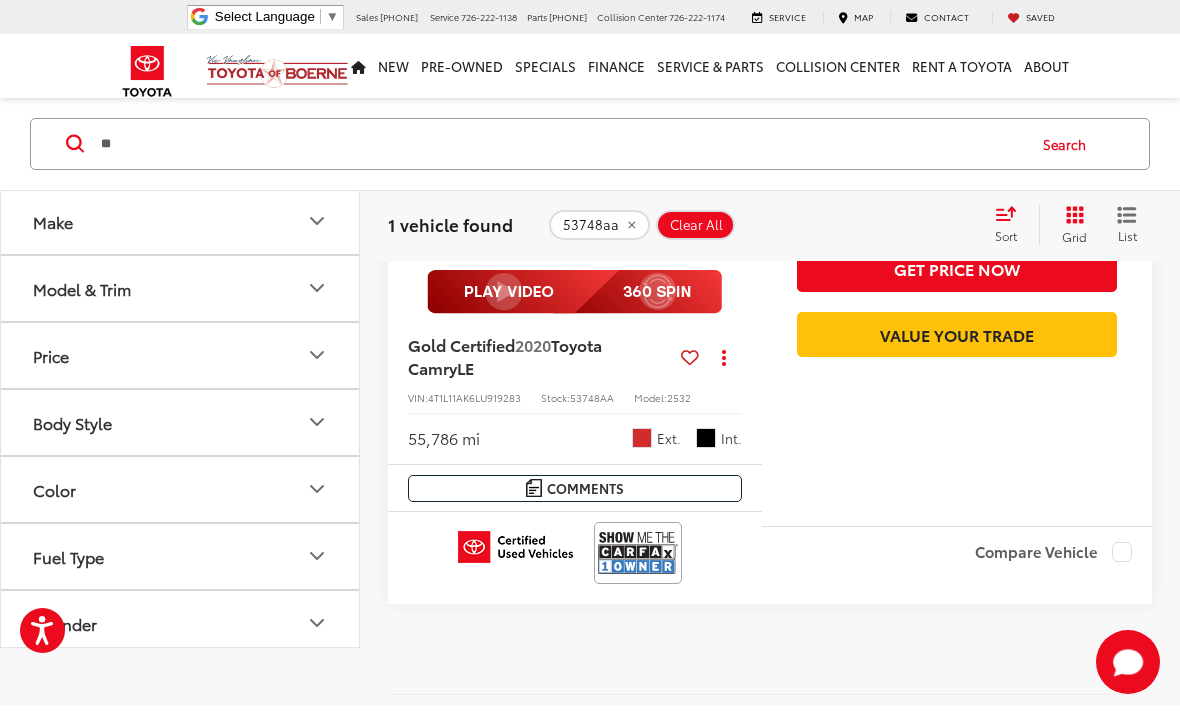 type on "*" 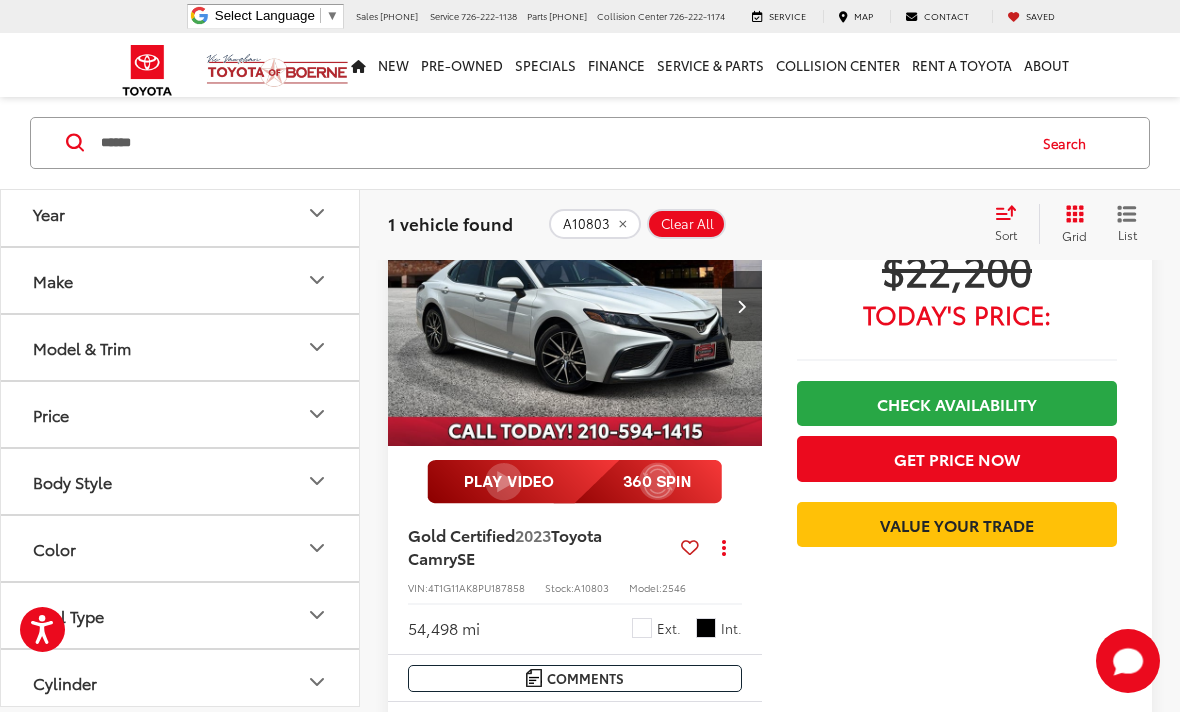 scroll, scrollTop: 190, scrollLeft: 0, axis: vertical 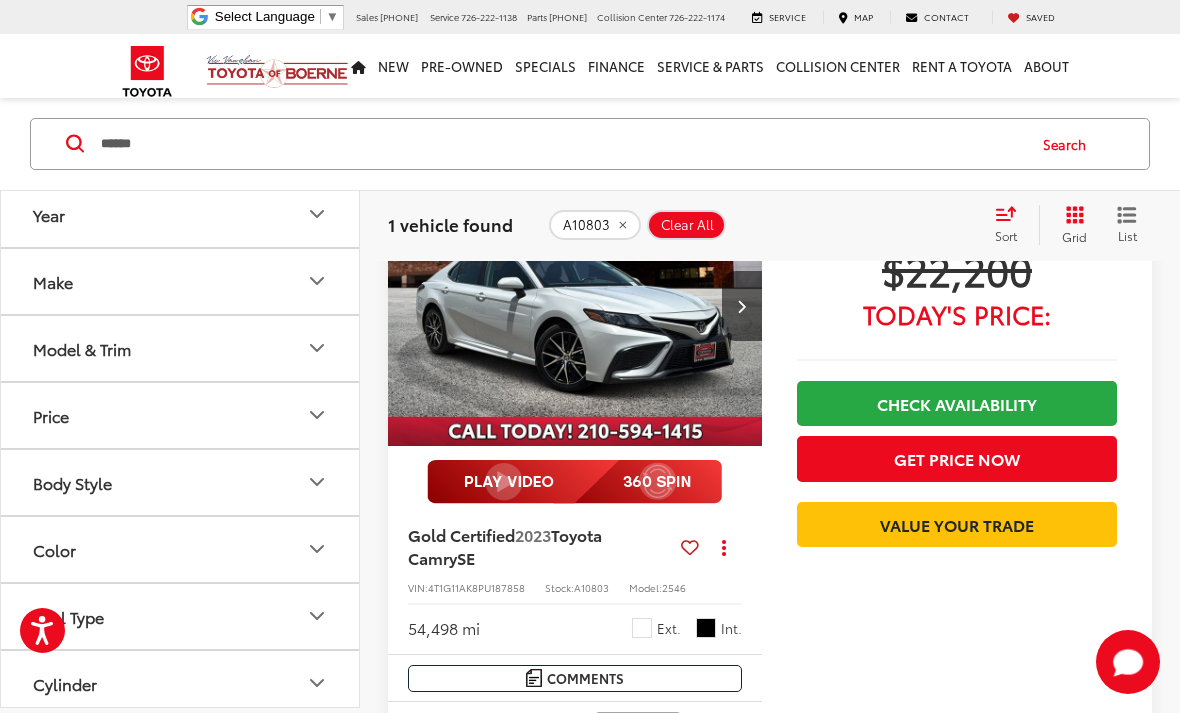 click at bounding box center (575, 306) 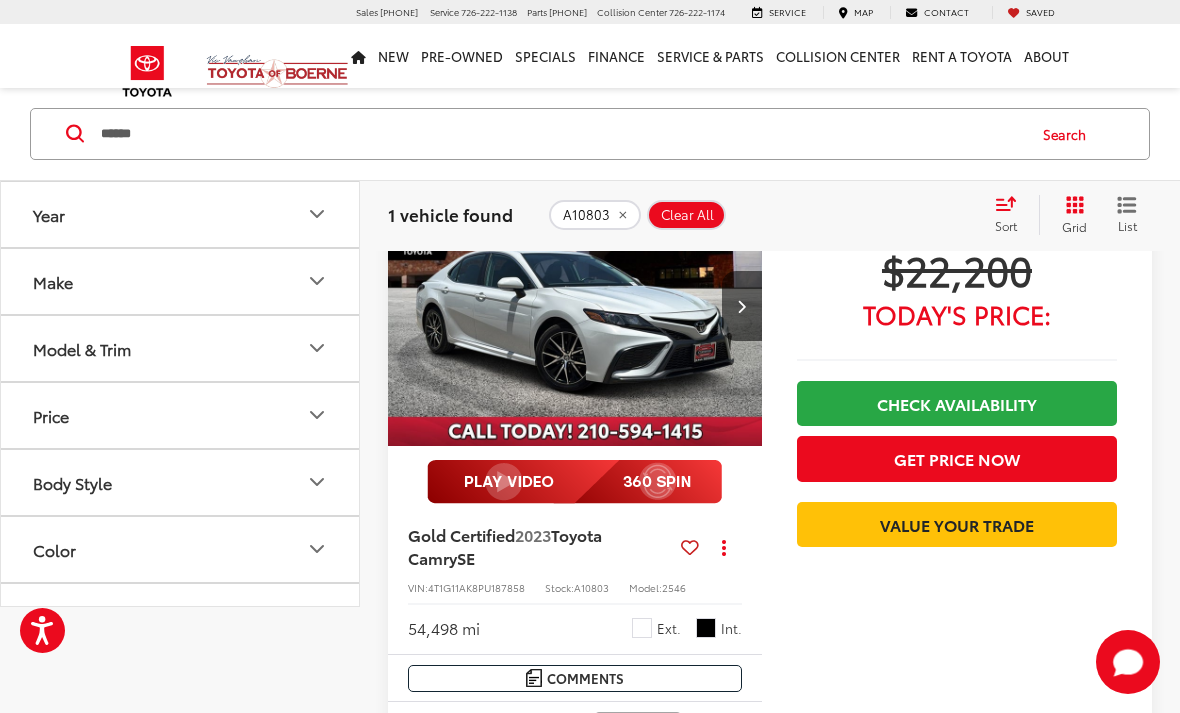 scroll, scrollTop: 254, scrollLeft: 0, axis: vertical 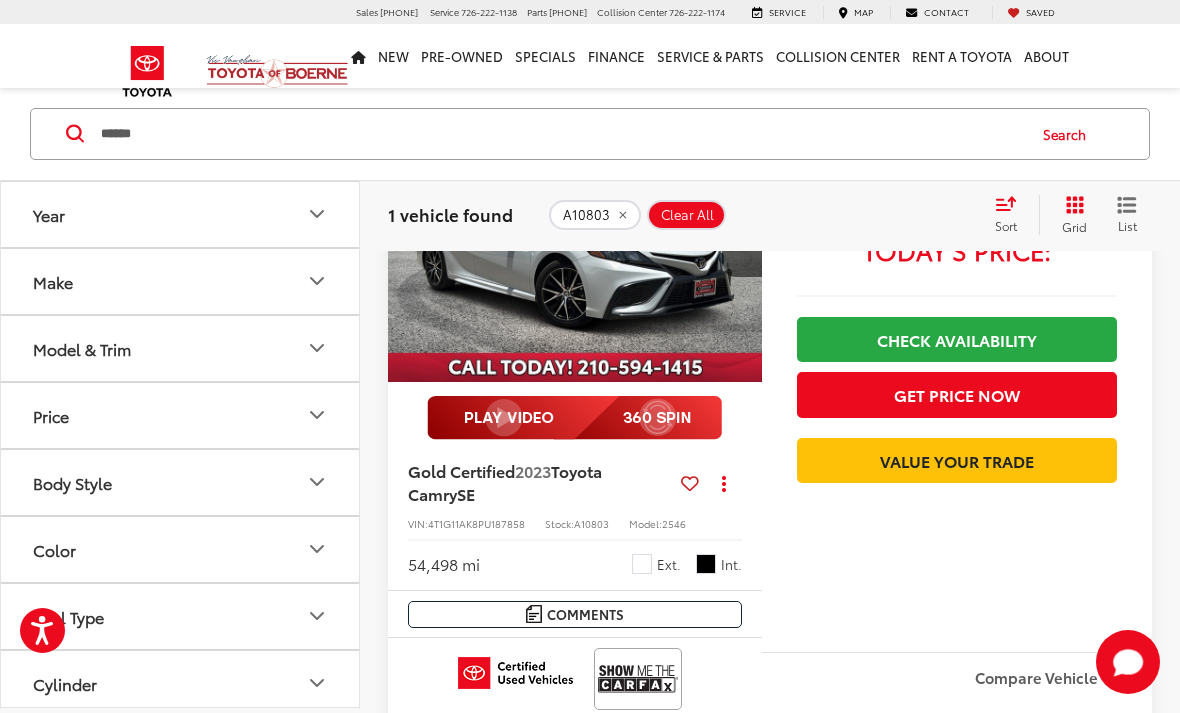 click on "******" at bounding box center (561, 134) 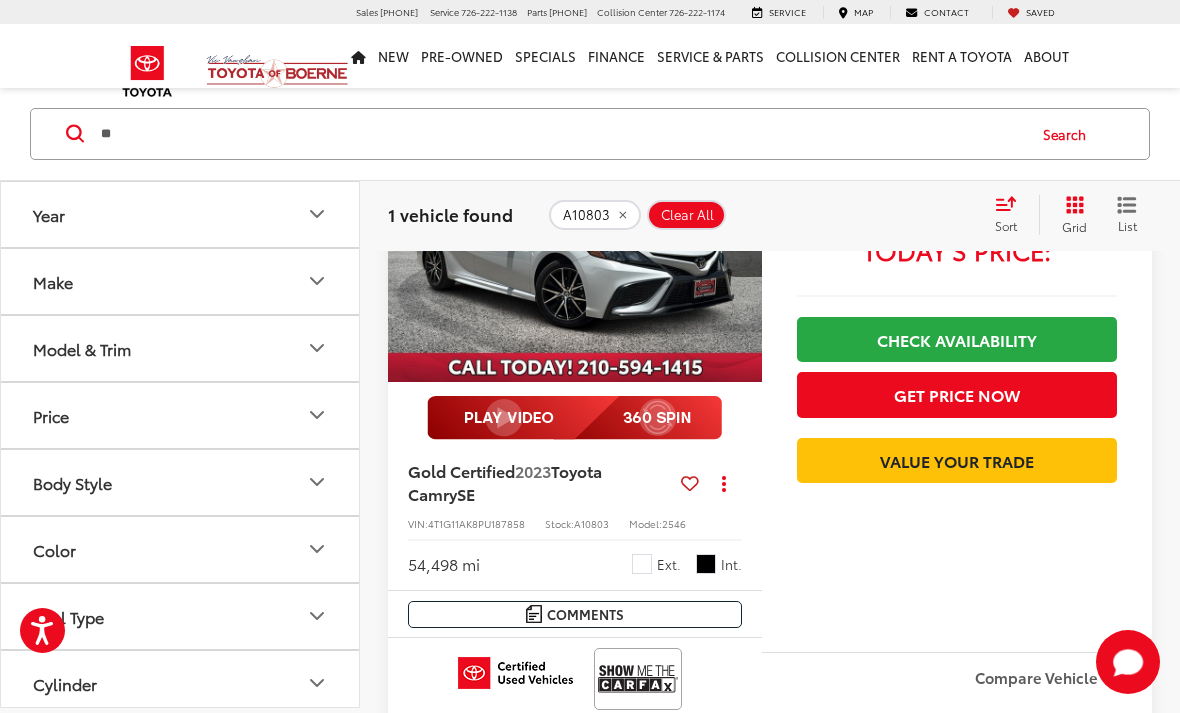 type on "*" 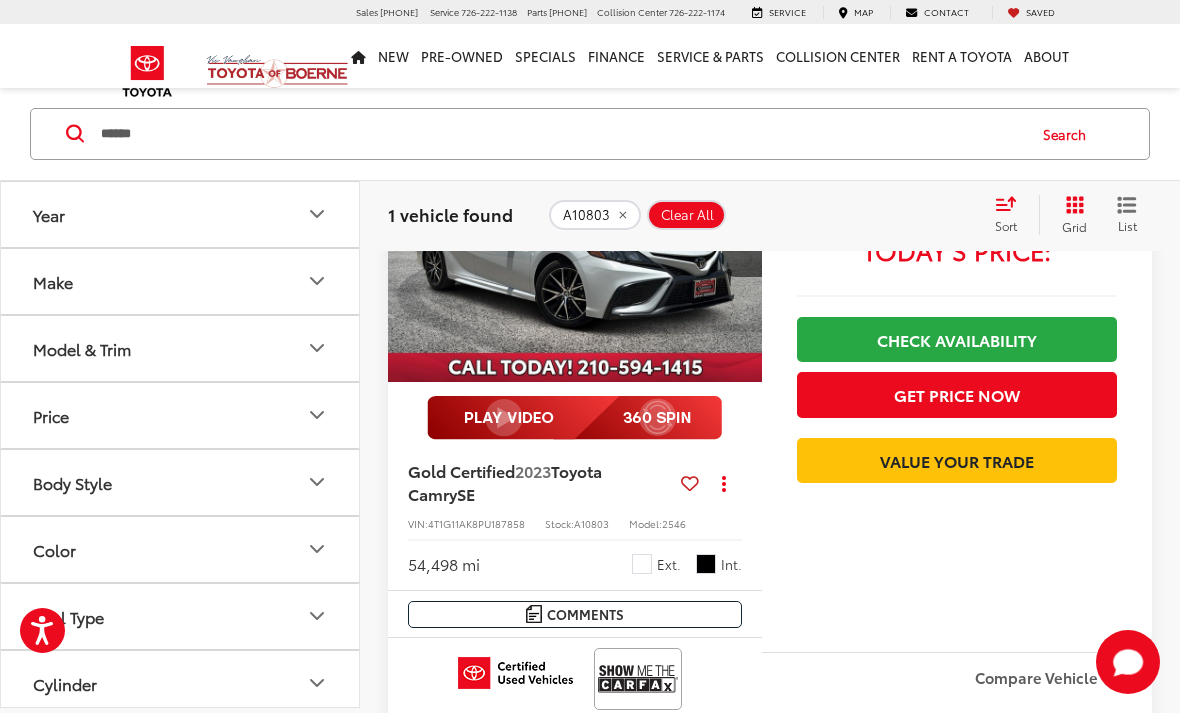 type on "******" 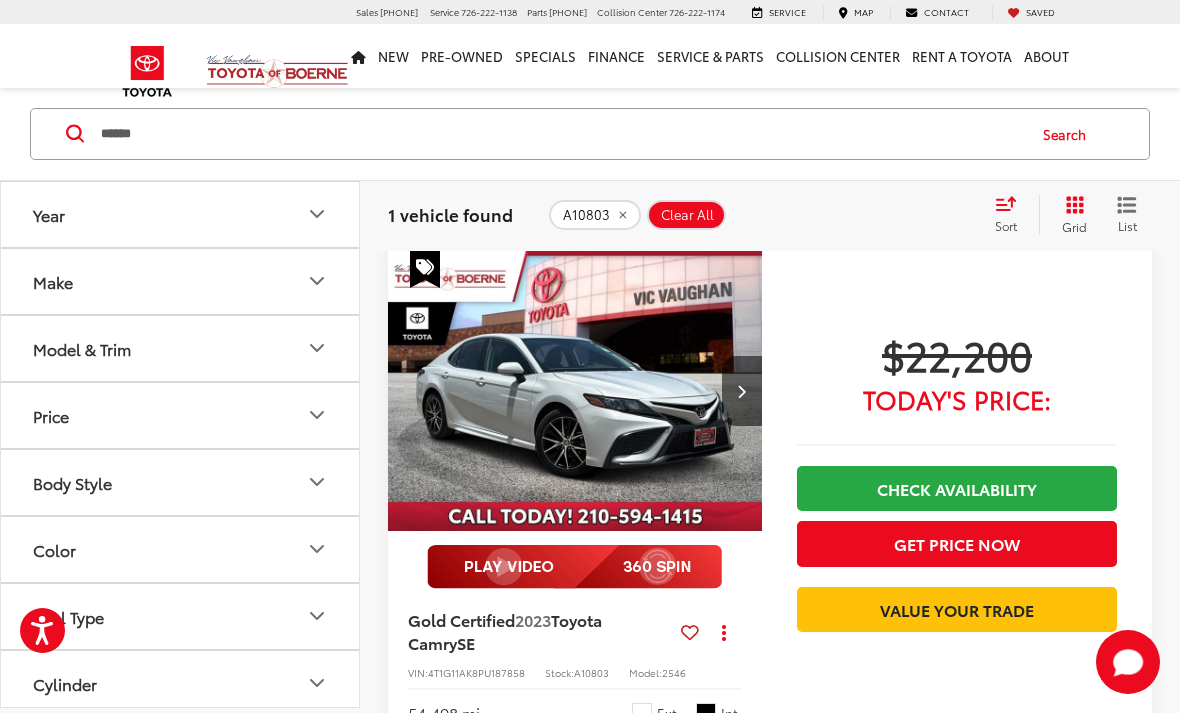 scroll, scrollTop: 101, scrollLeft: 0, axis: vertical 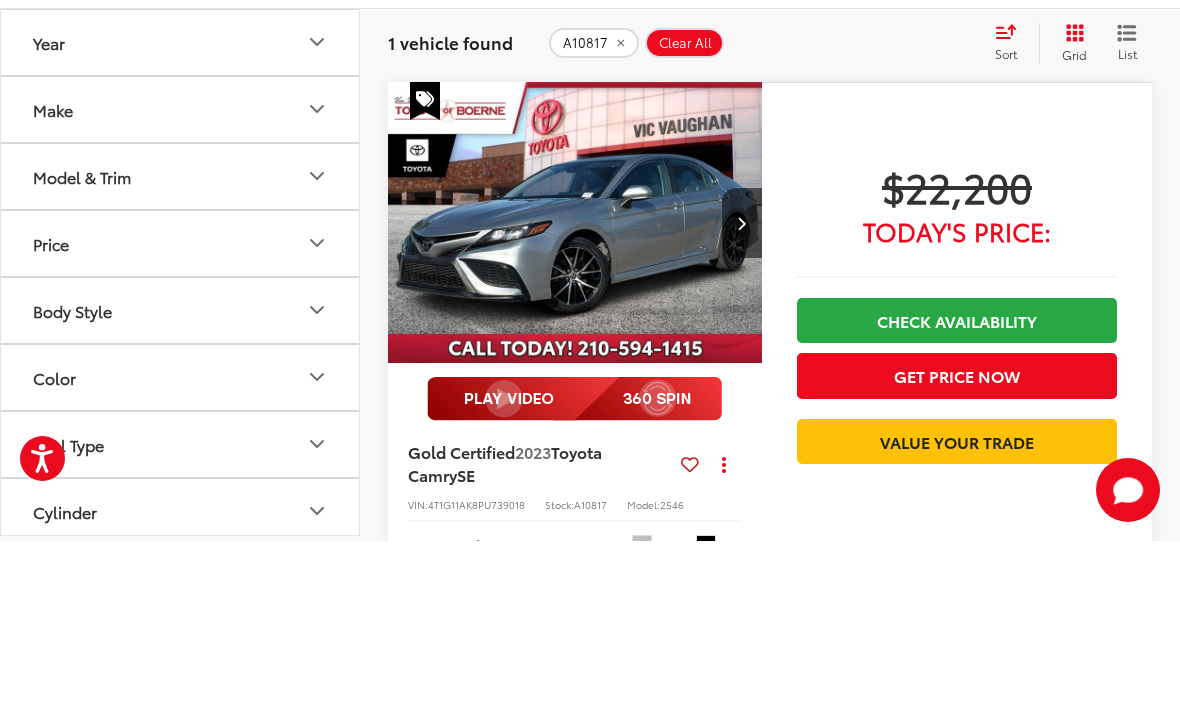 click at bounding box center (575, 395) 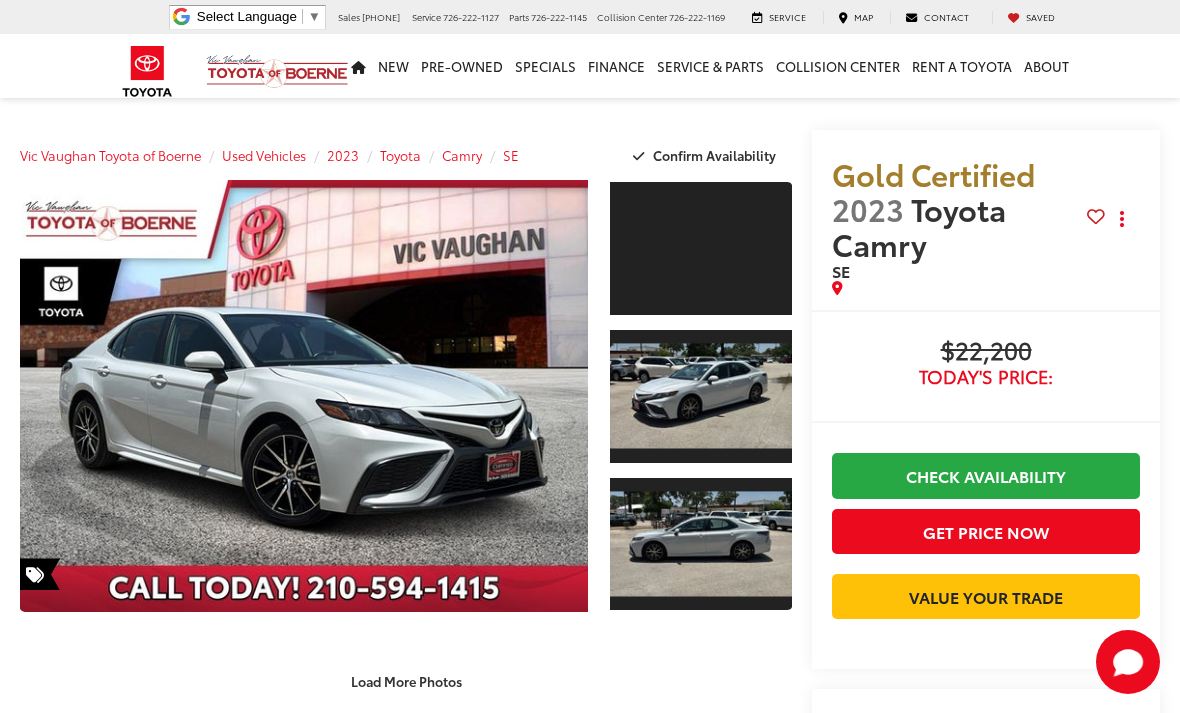 scroll, scrollTop: 0, scrollLeft: 0, axis: both 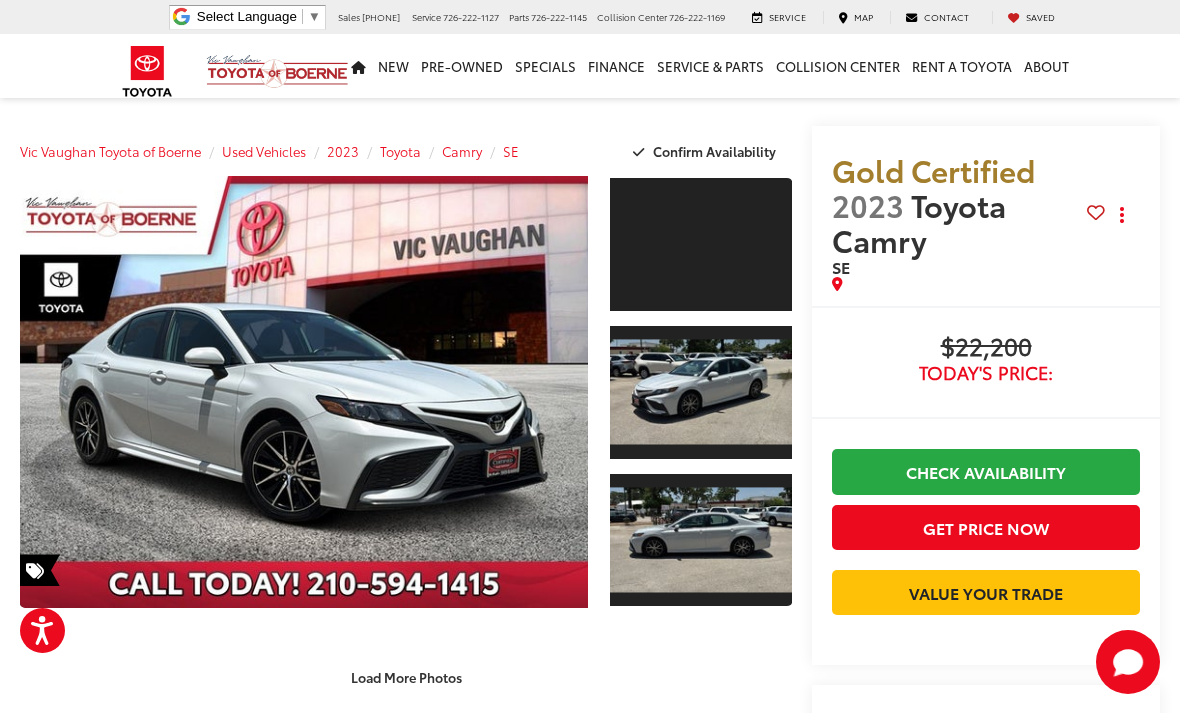 click at bounding box center [304, 392] 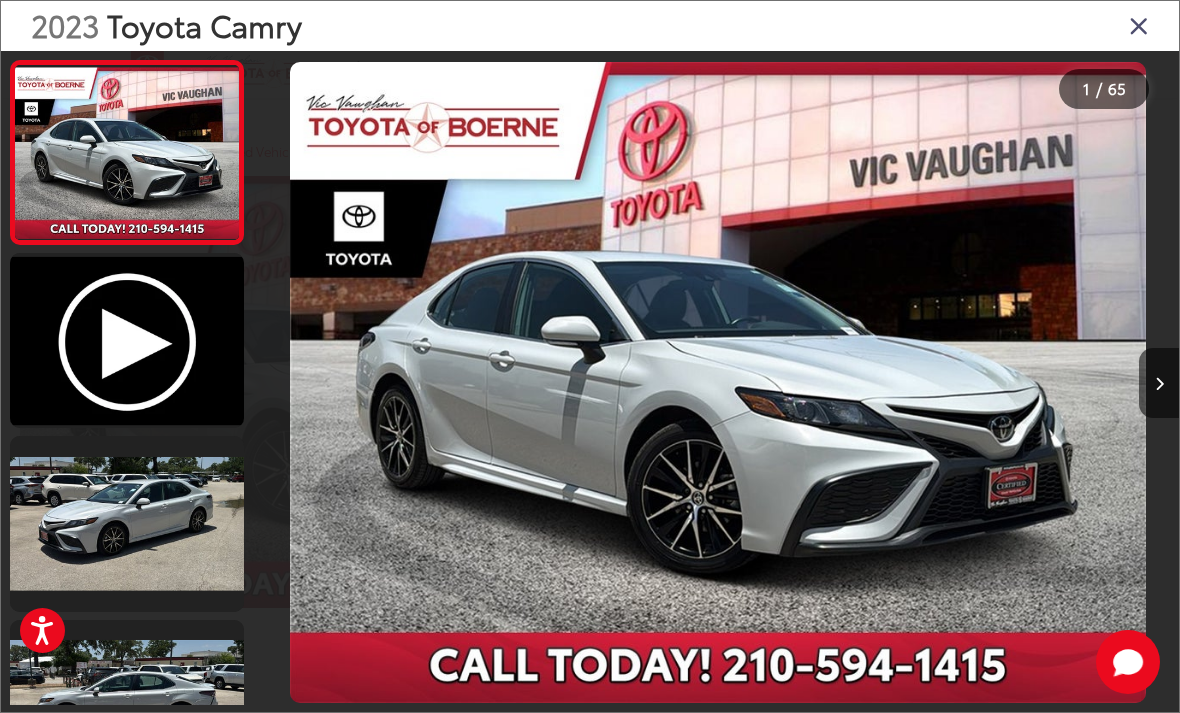 click at bounding box center [1159, 383] 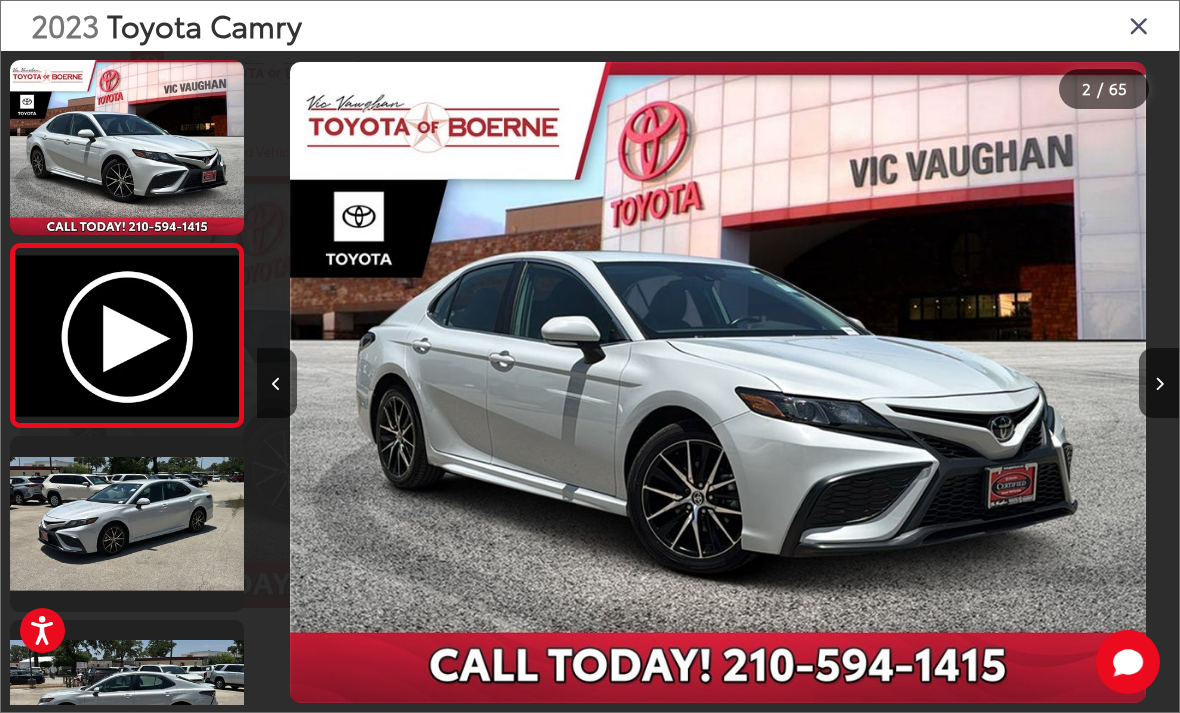 scroll, scrollTop: 0, scrollLeft: 856, axis: horizontal 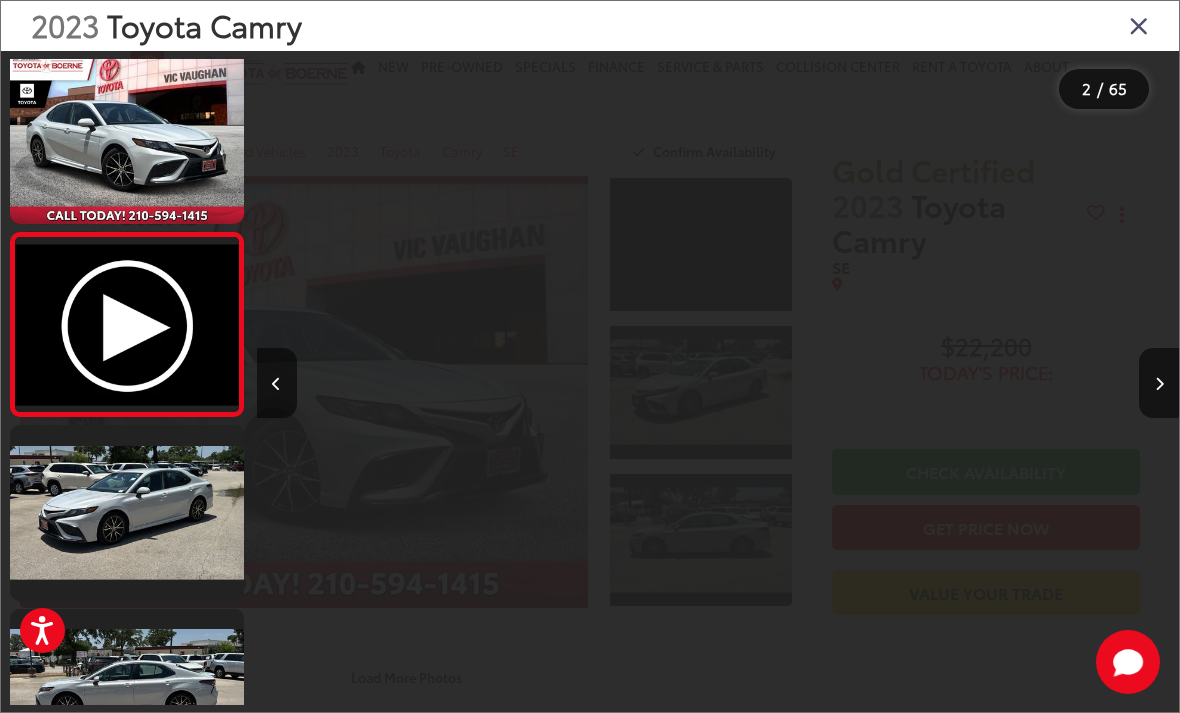 click at bounding box center [1063, 382] 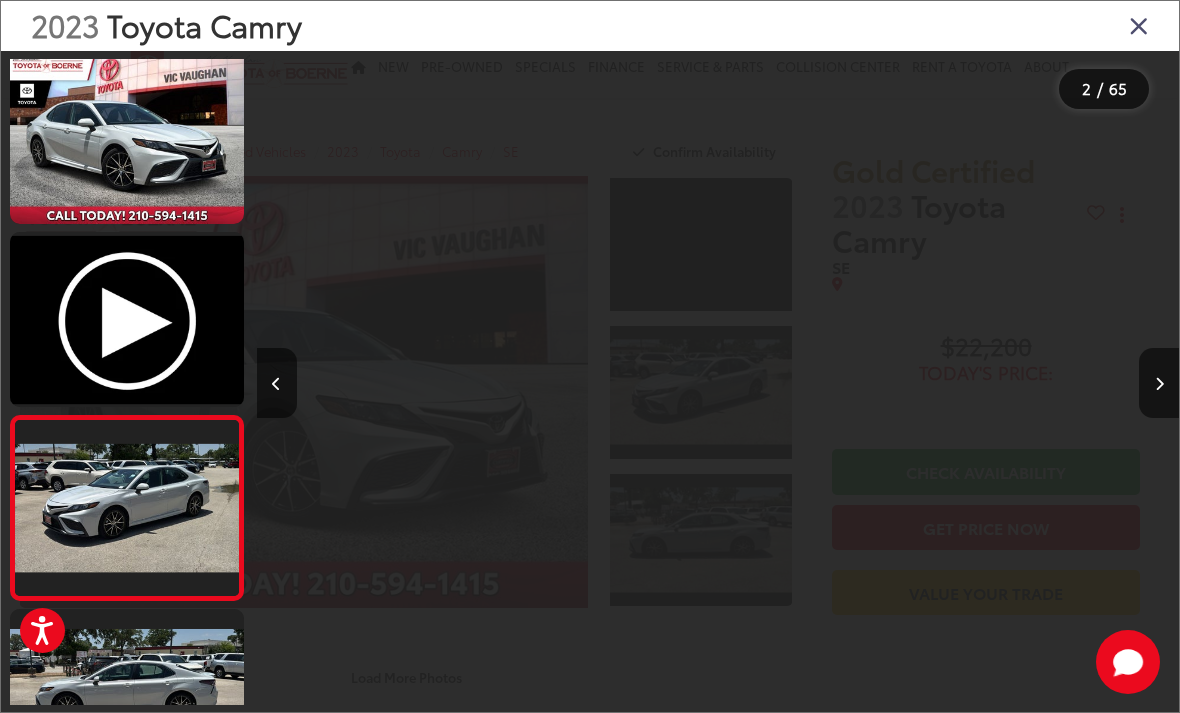 scroll, scrollTop: 0, scrollLeft: 1703, axis: horizontal 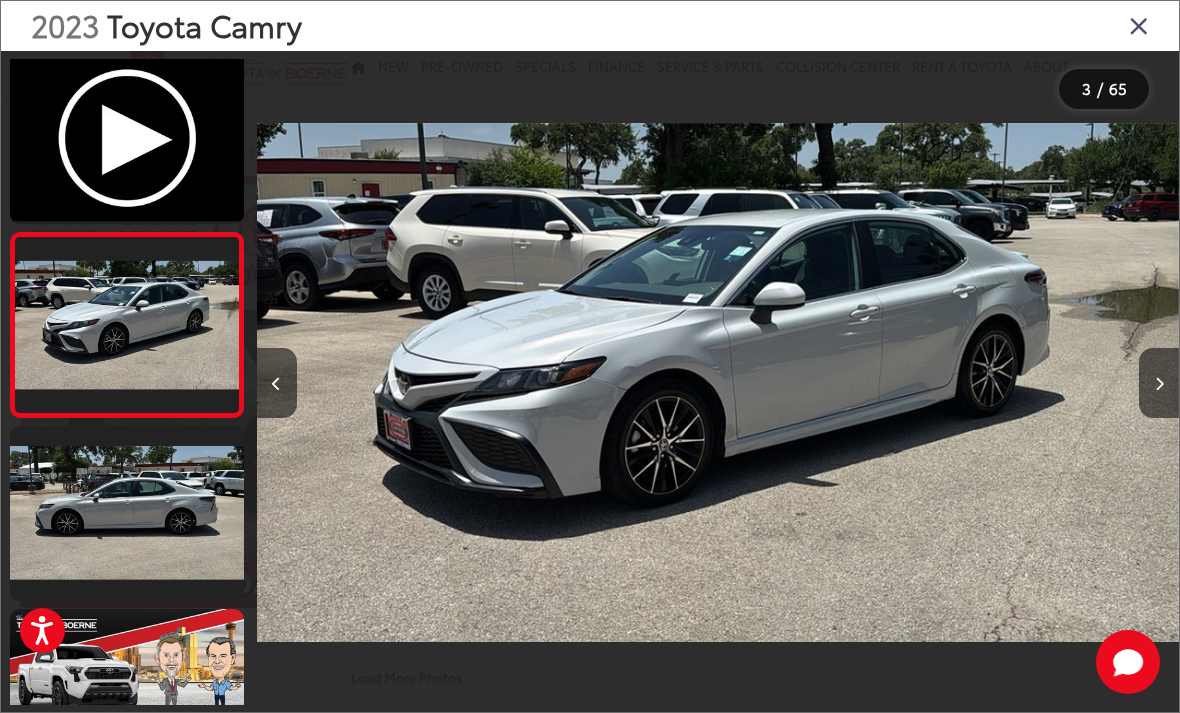 click at bounding box center (1159, 383) 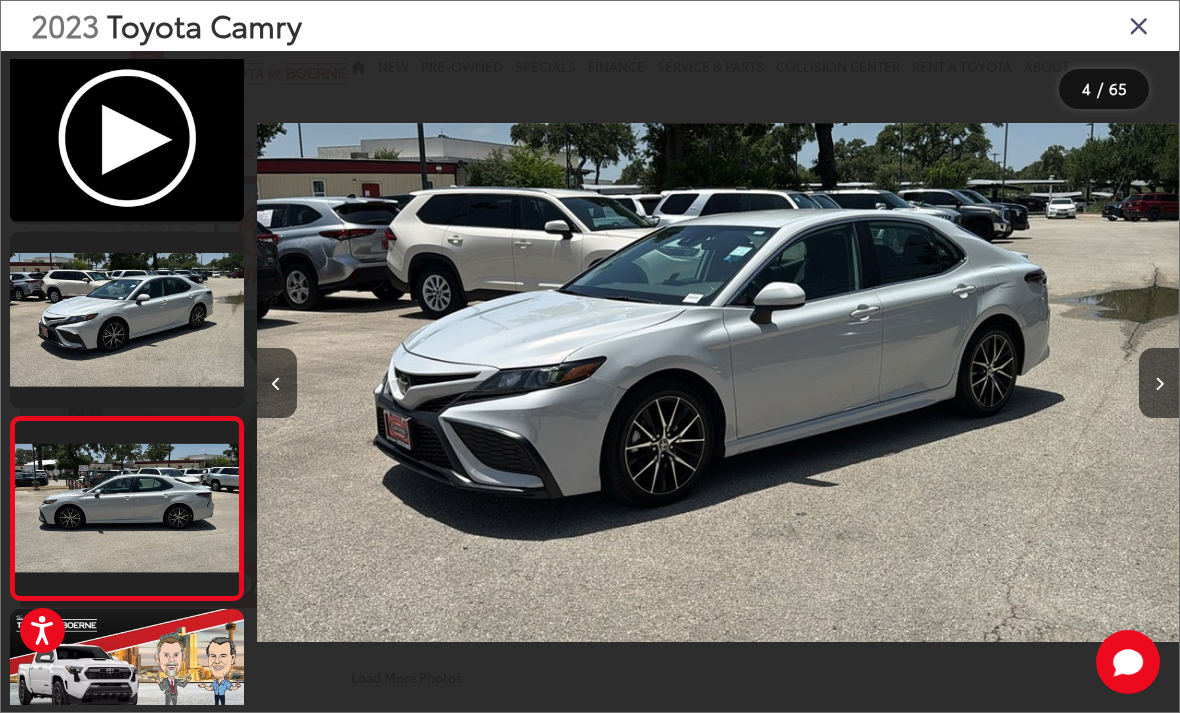 scroll, scrollTop: 361, scrollLeft: 0, axis: vertical 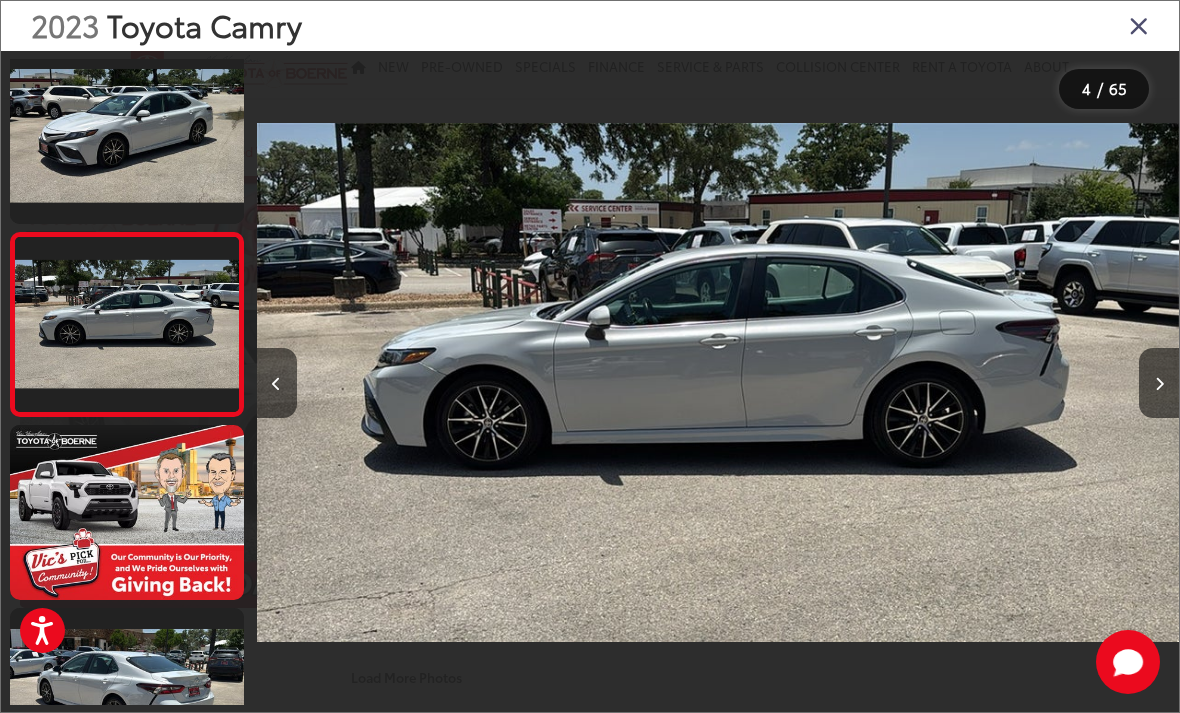 click at bounding box center (1159, 383) 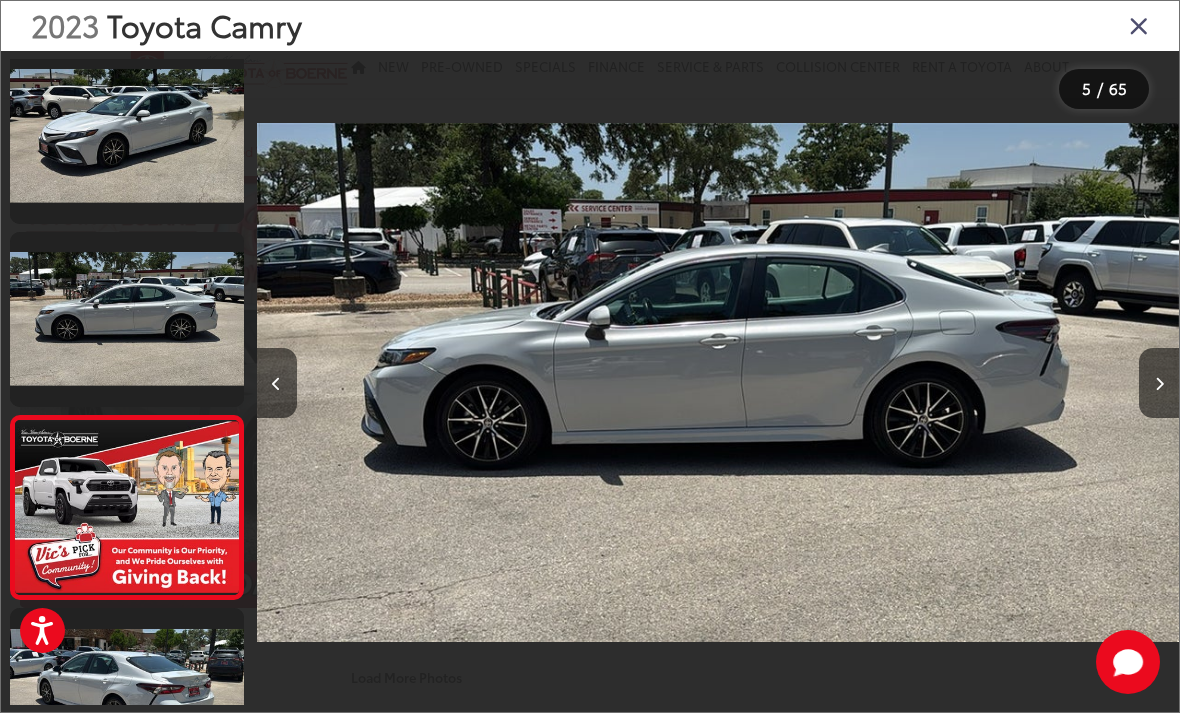 scroll, scrollTop: 0, scrollLeft: 3492, axis: horizontal 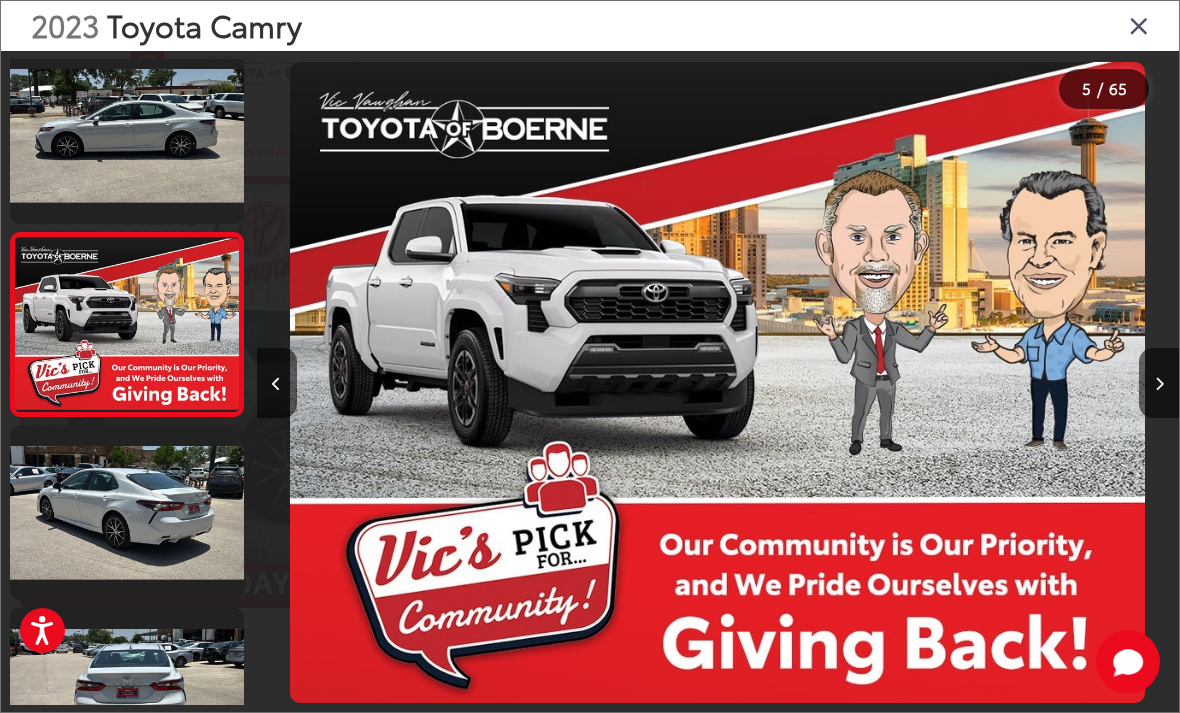 click at bounding box center (1159, 383) 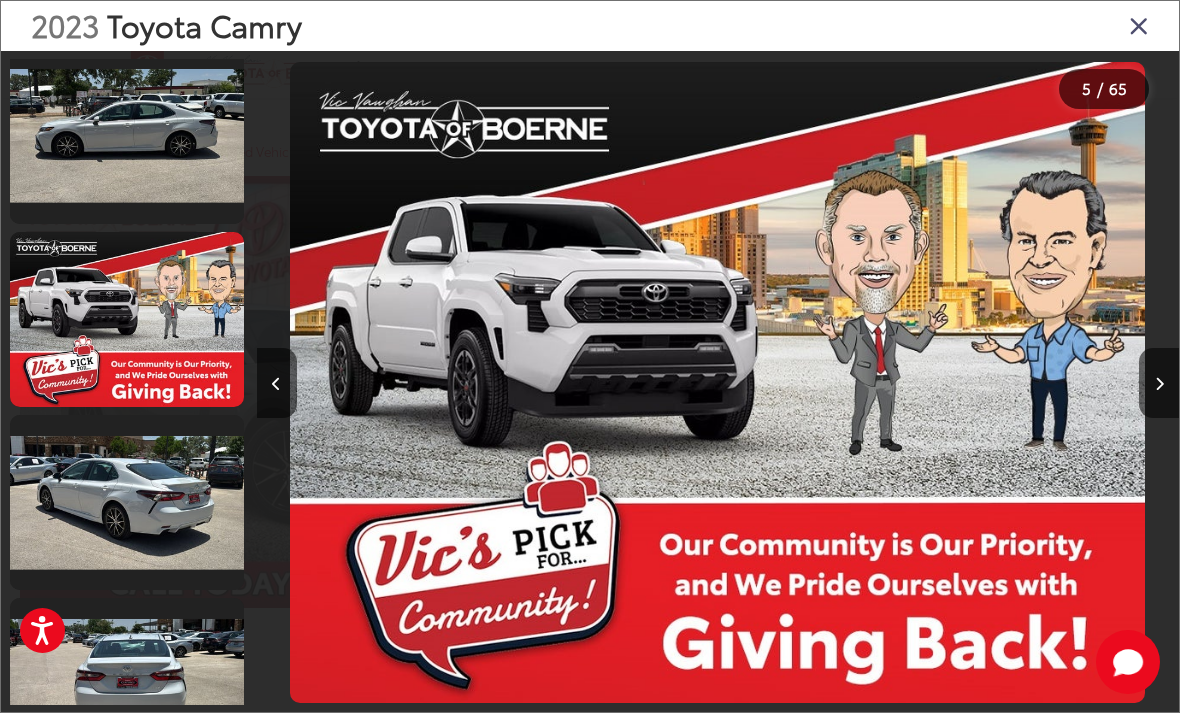 scroll, scrollTop: 0, scrollLeft: 4462, axis: horizontal 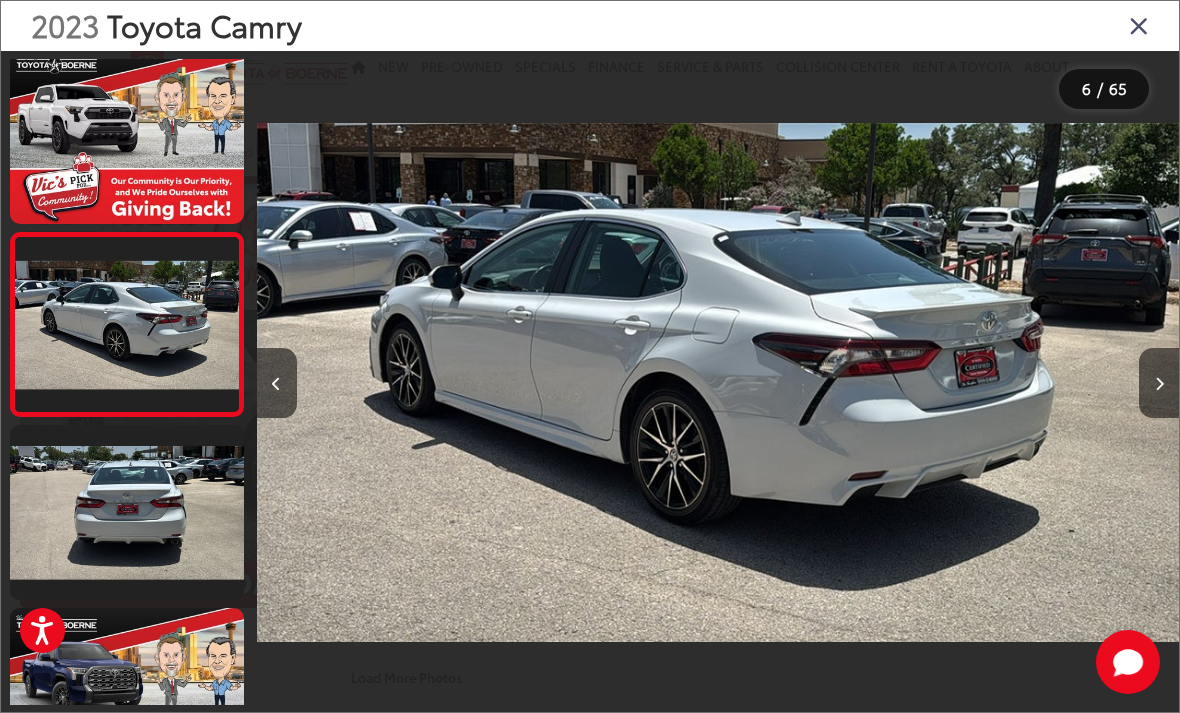click at bounding box center [1159, 383] 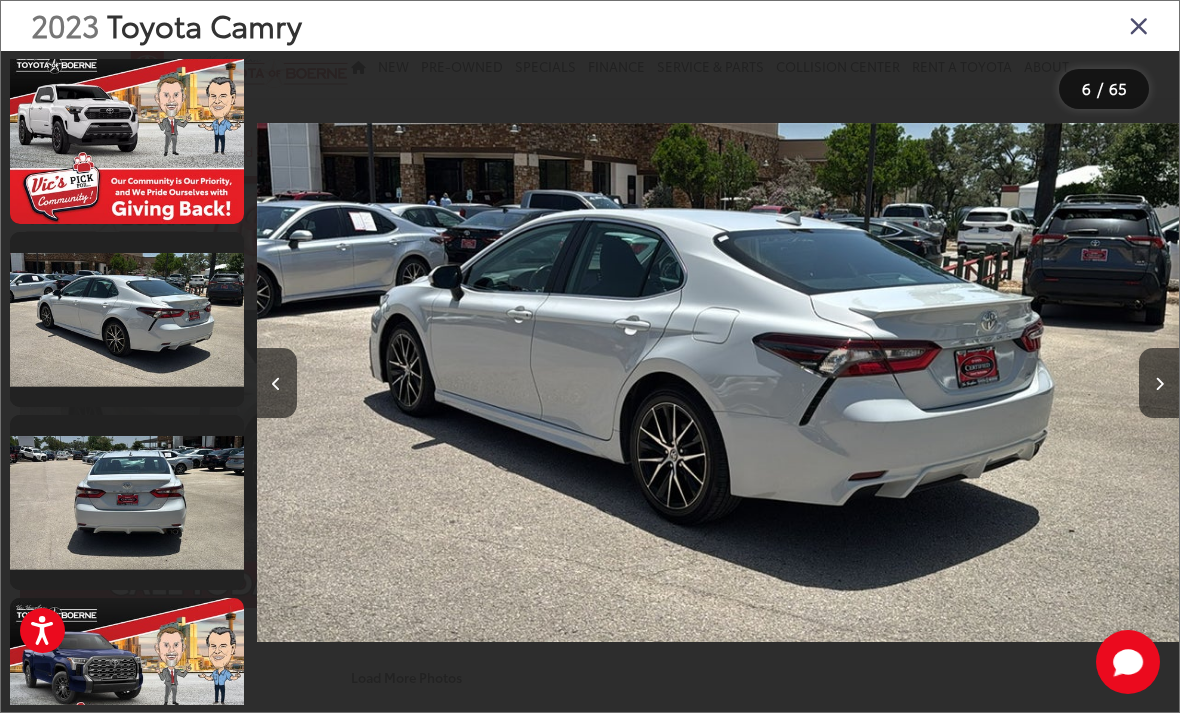 scroll, scrollTop: 816, scrollLeft: 0, axis: vertical 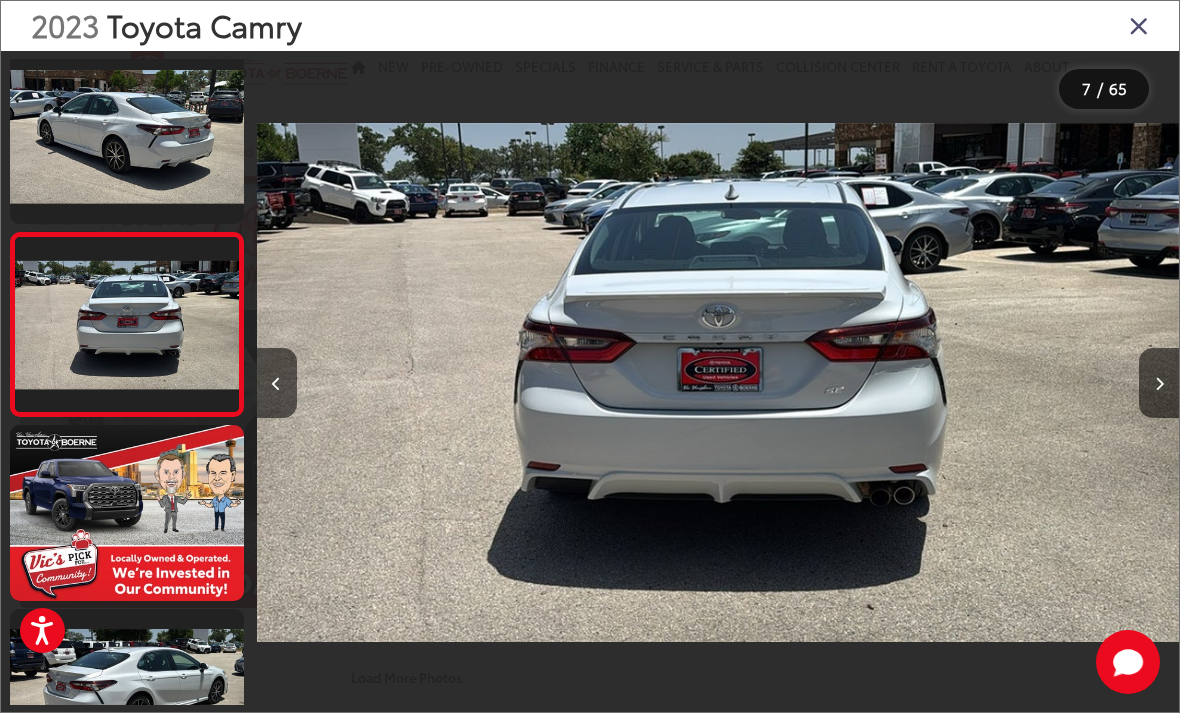 click at bounding box center (1159, 383) 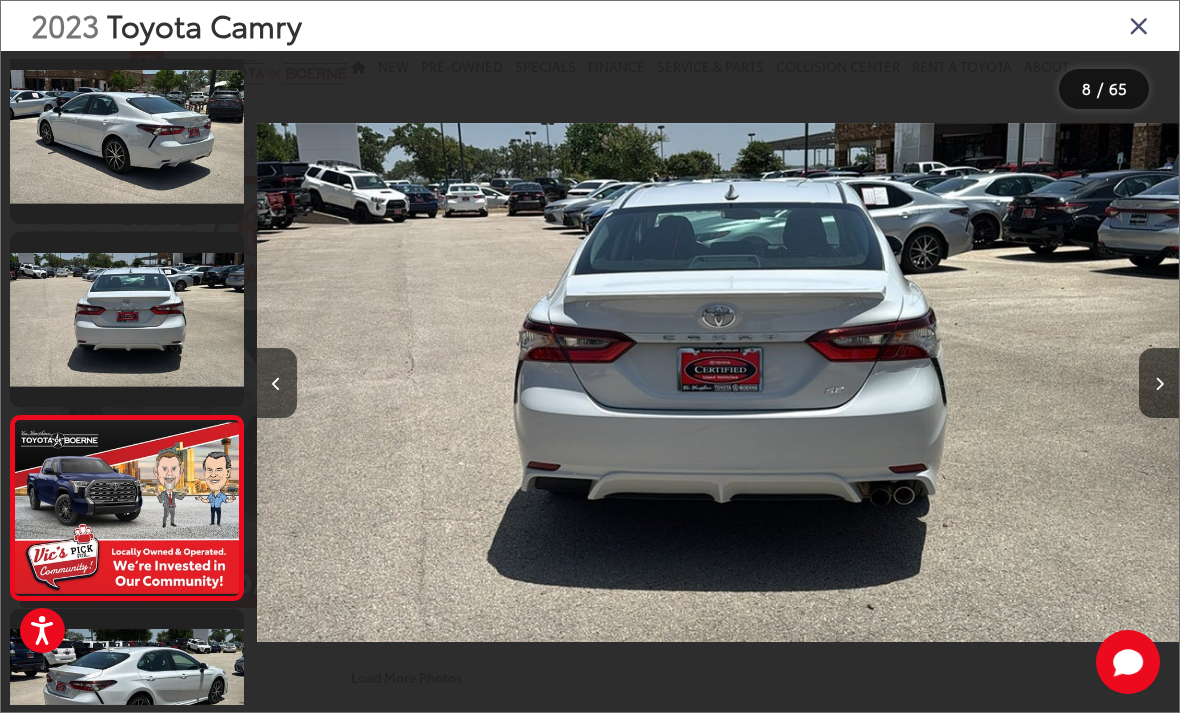 scroll, scrollTop: 0, scrollLeft: 6271, axis: horizontal 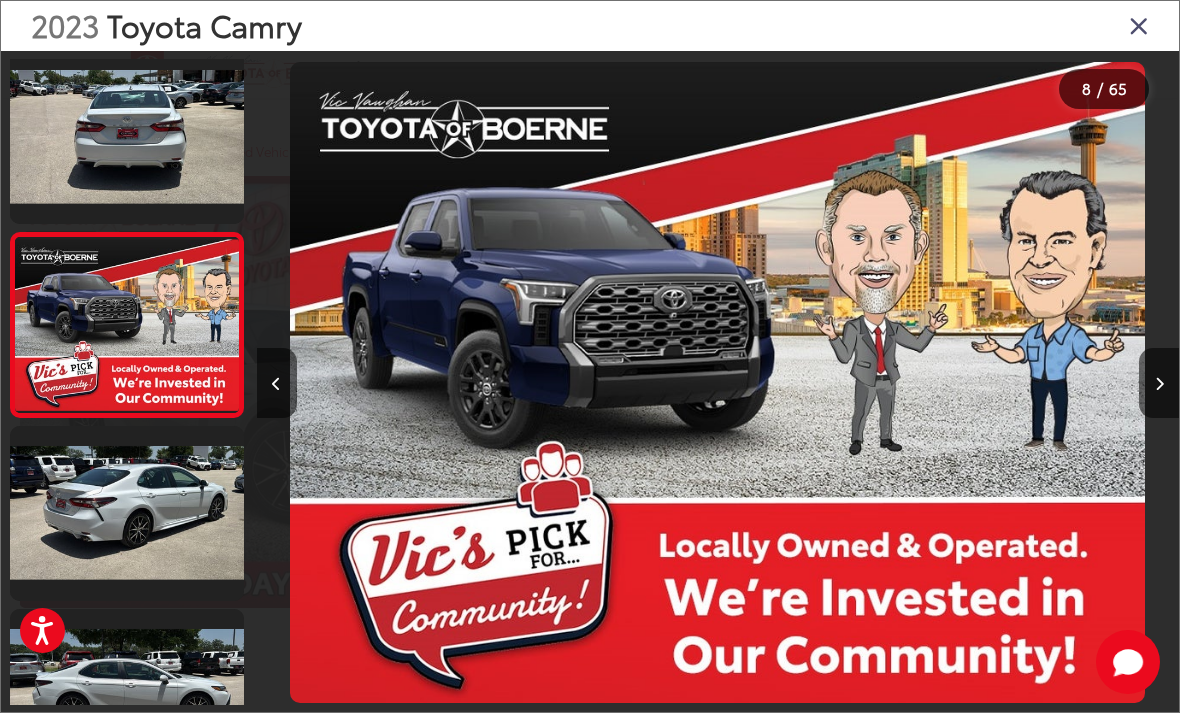 click at bounding box center (1159, 383) 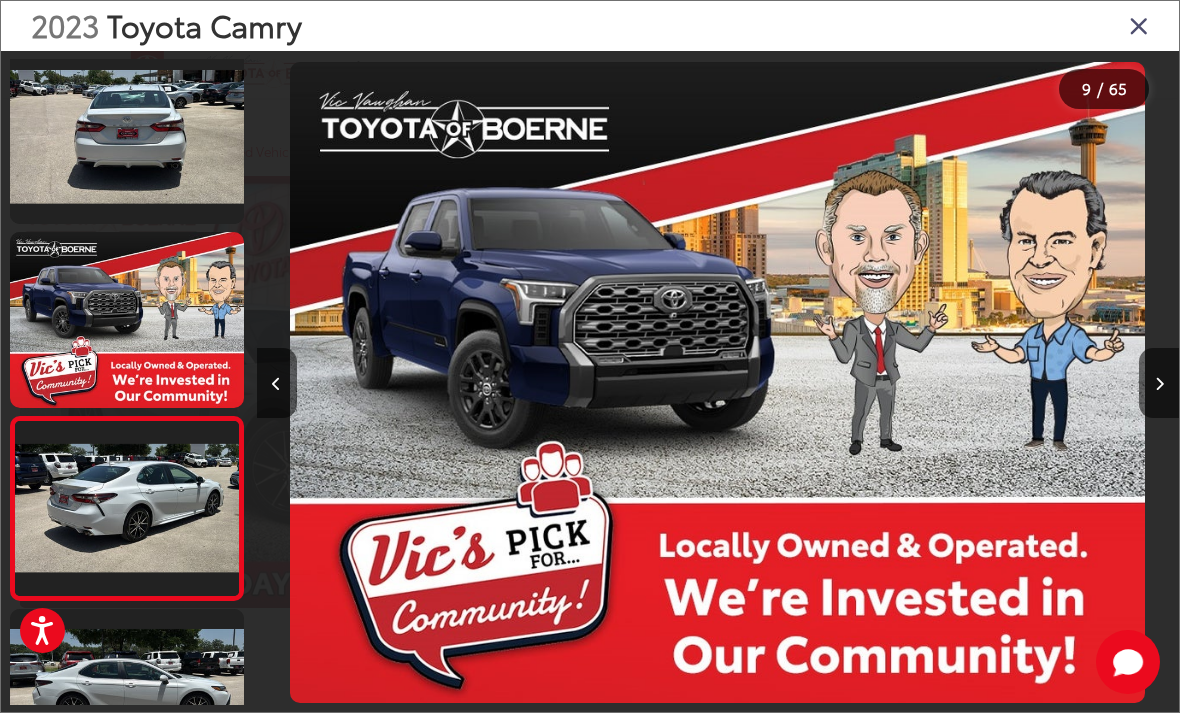 scroll, scrollTop: 0, scrollLeft: 7297, axis: horizontal 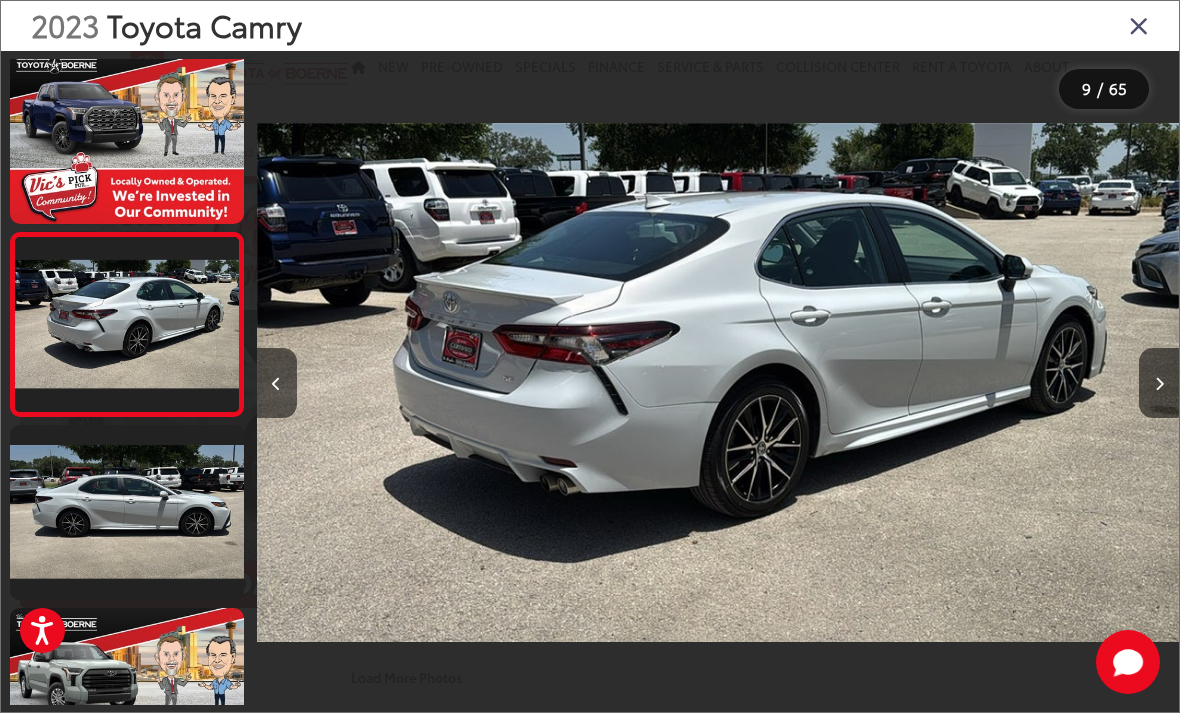 click at bounding box center [1159, 383] 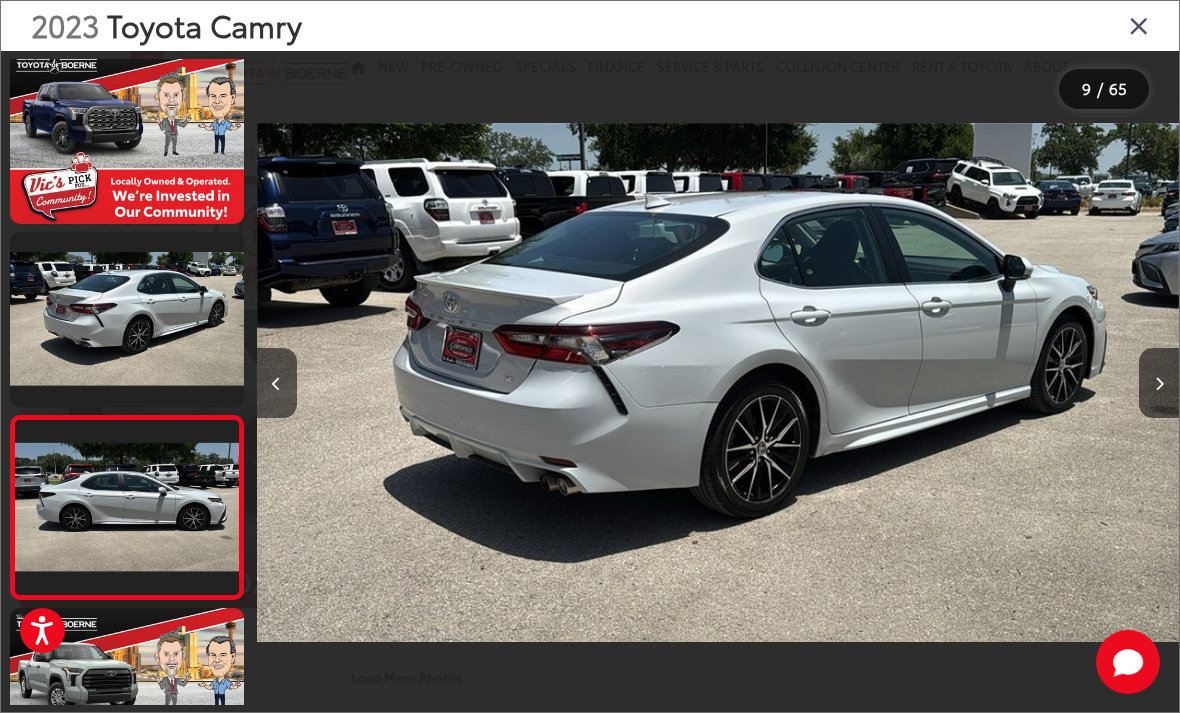scroll, scrollTop: 1362, scrollLeft: 0, axis: vertical 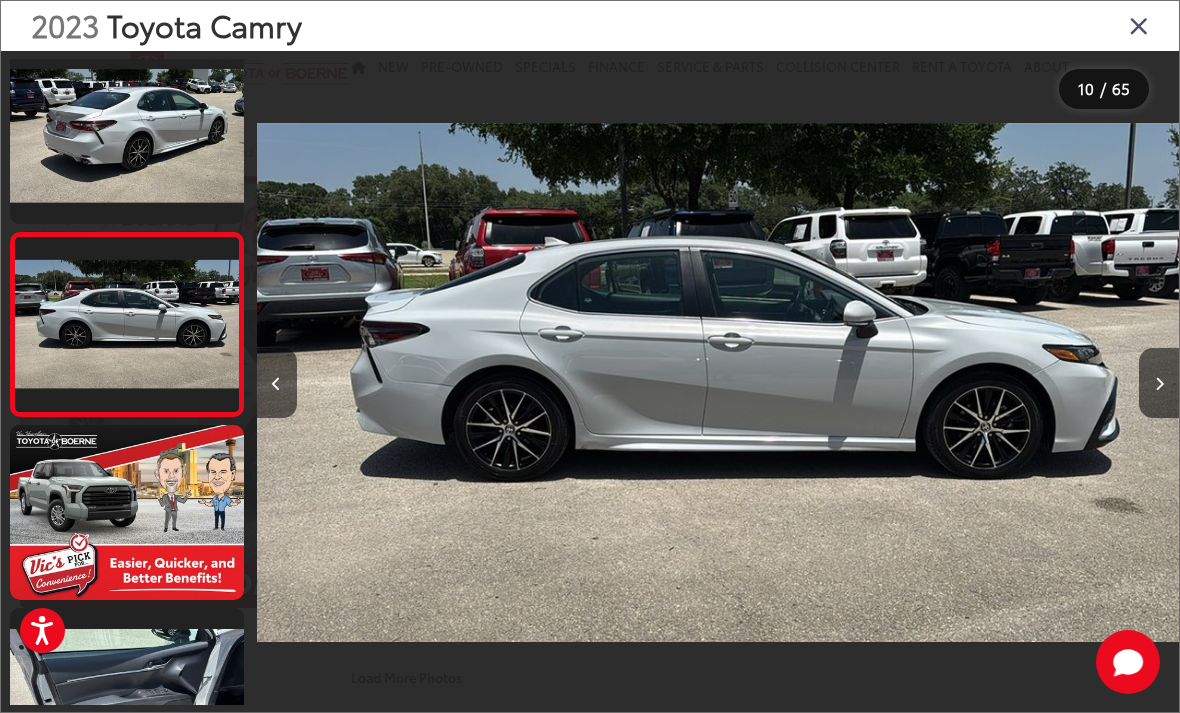 click at bounding box center (1159, 383) 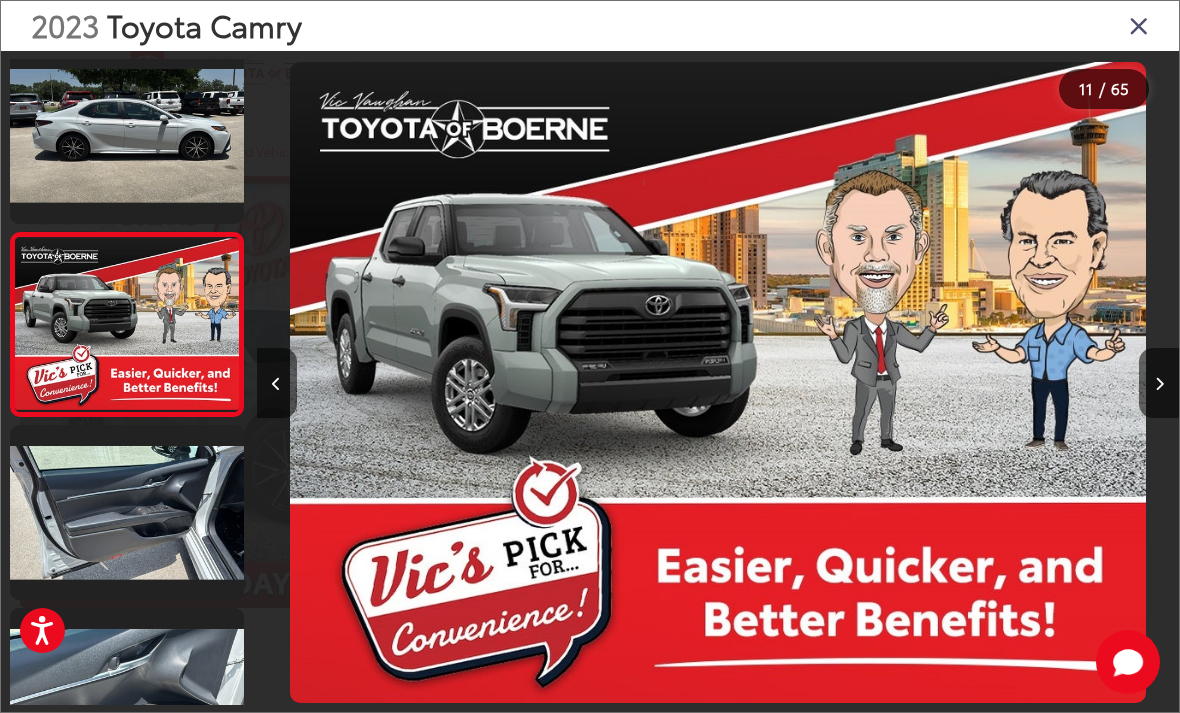 click at bounding box center (1159, 383) 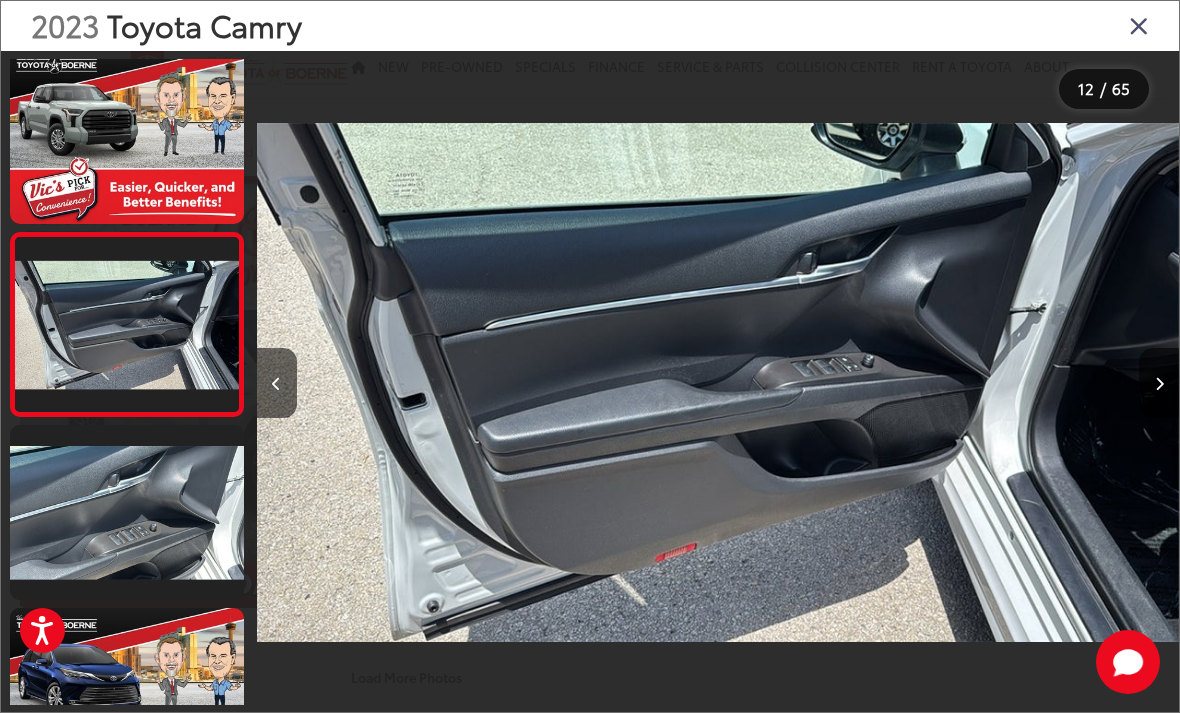 click at bounding box center (1159, 383) 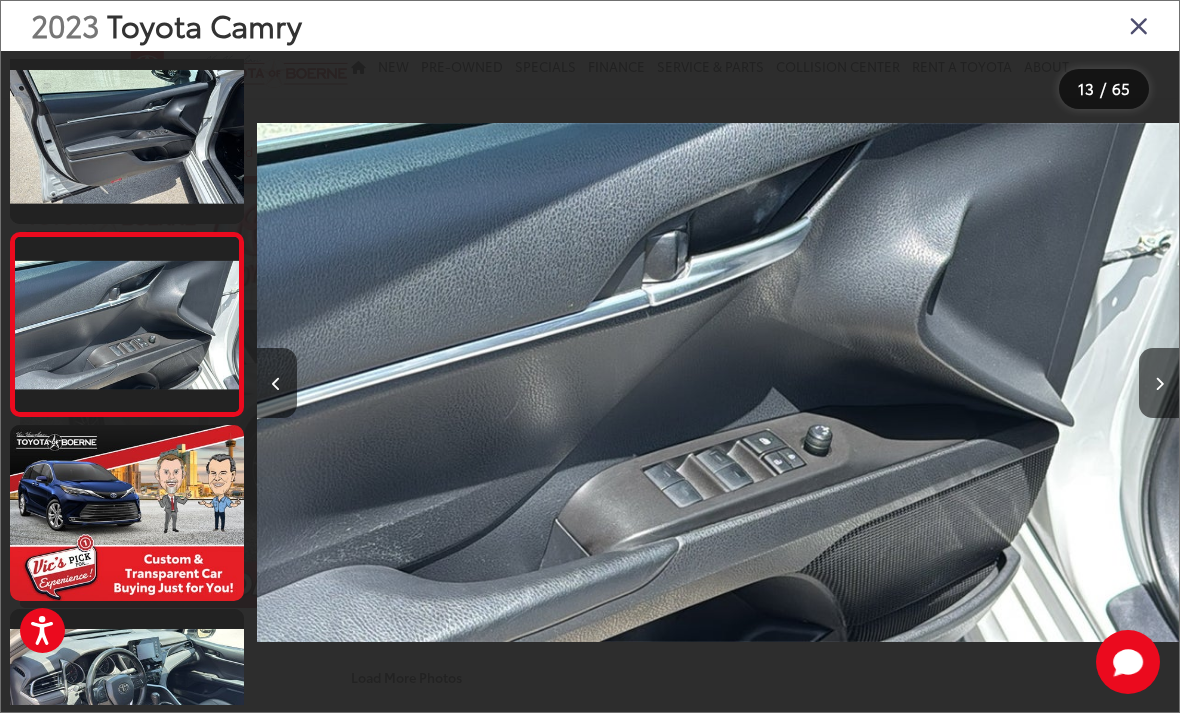 click at bounding box center (1159, 383) 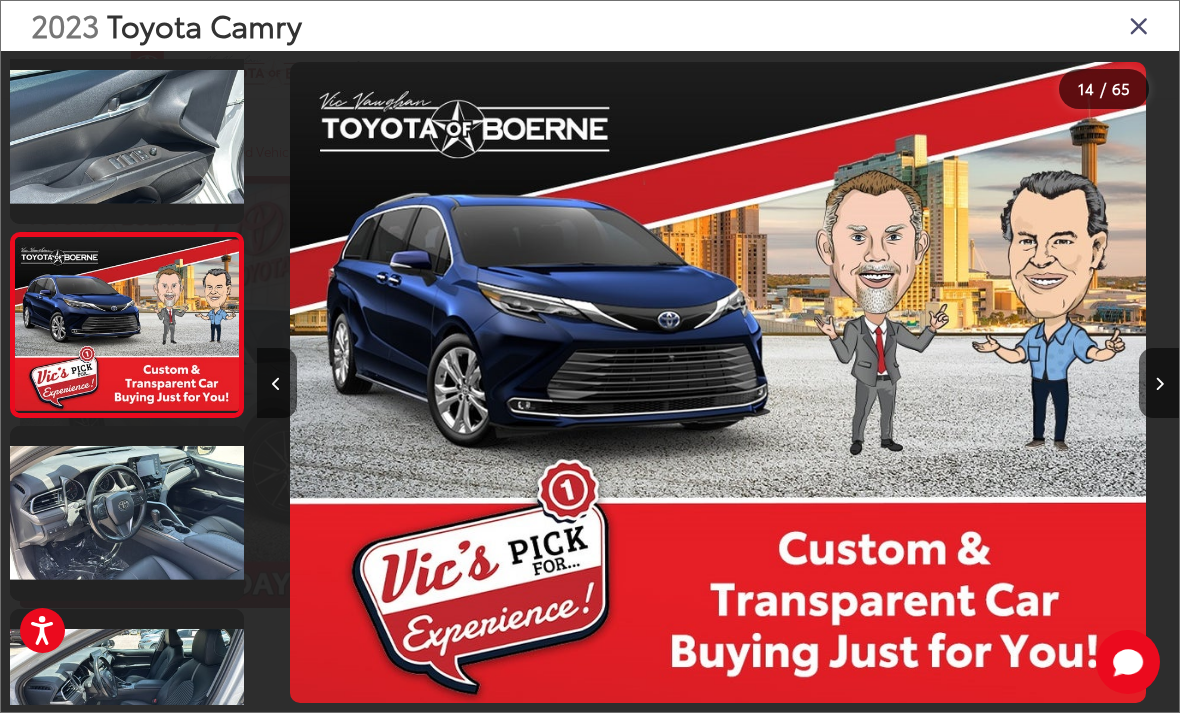 click at bounding box center (1139, 25) 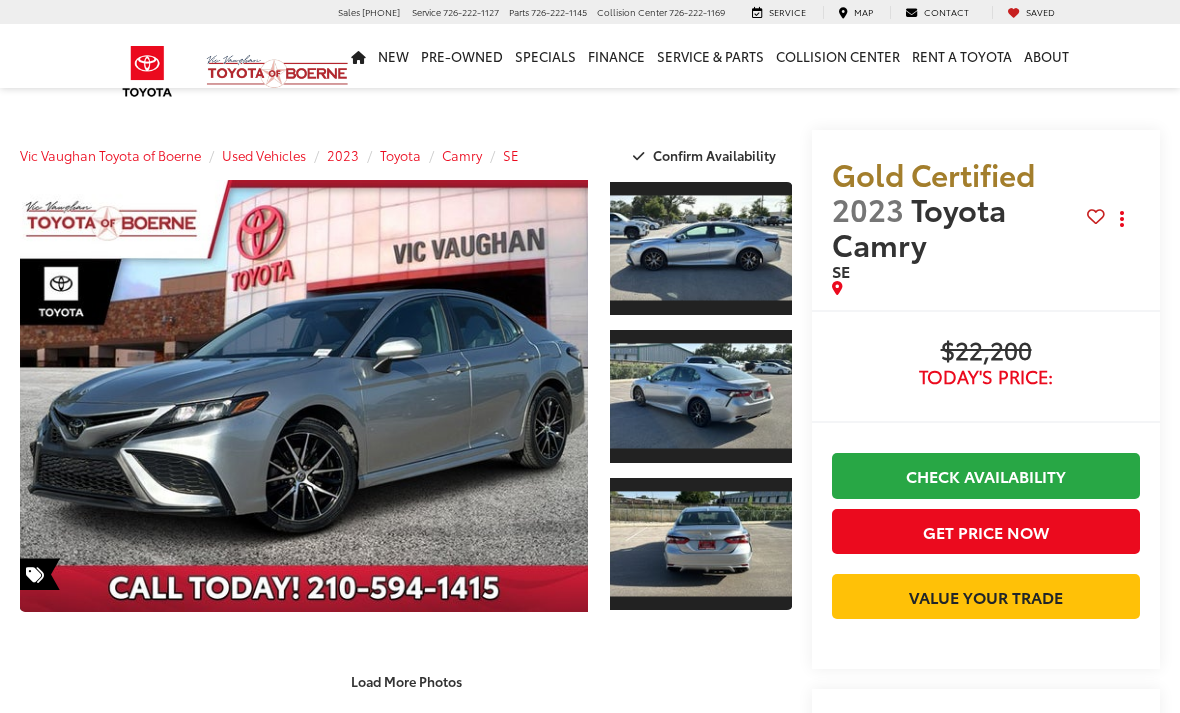 scroll, scrollTop: 0, scrollLeft: 0, axis: both 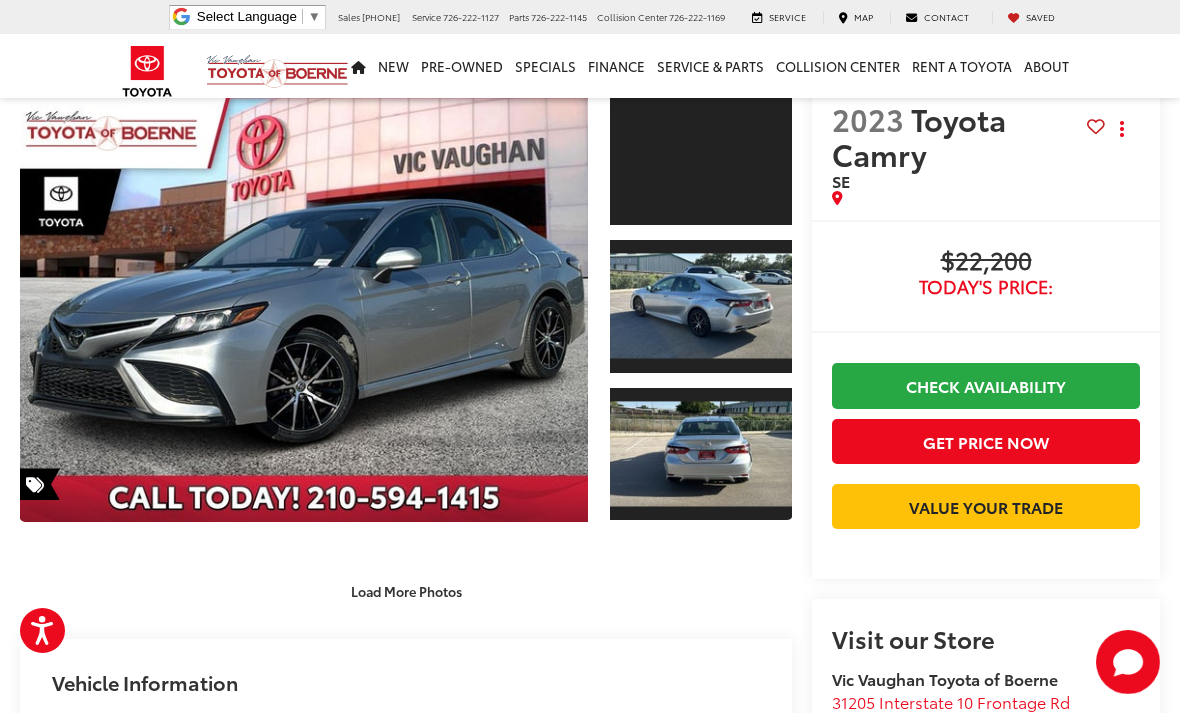 click at bounding box center (304, 306) 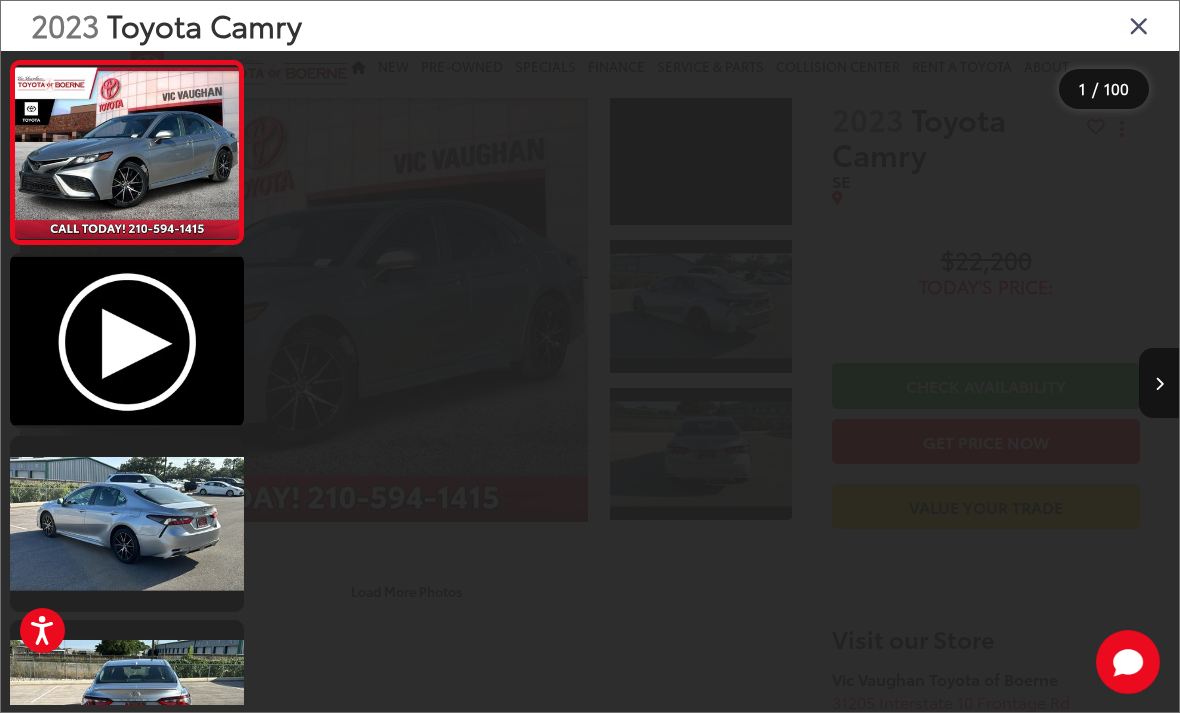 click at bounding box center (372, 382) 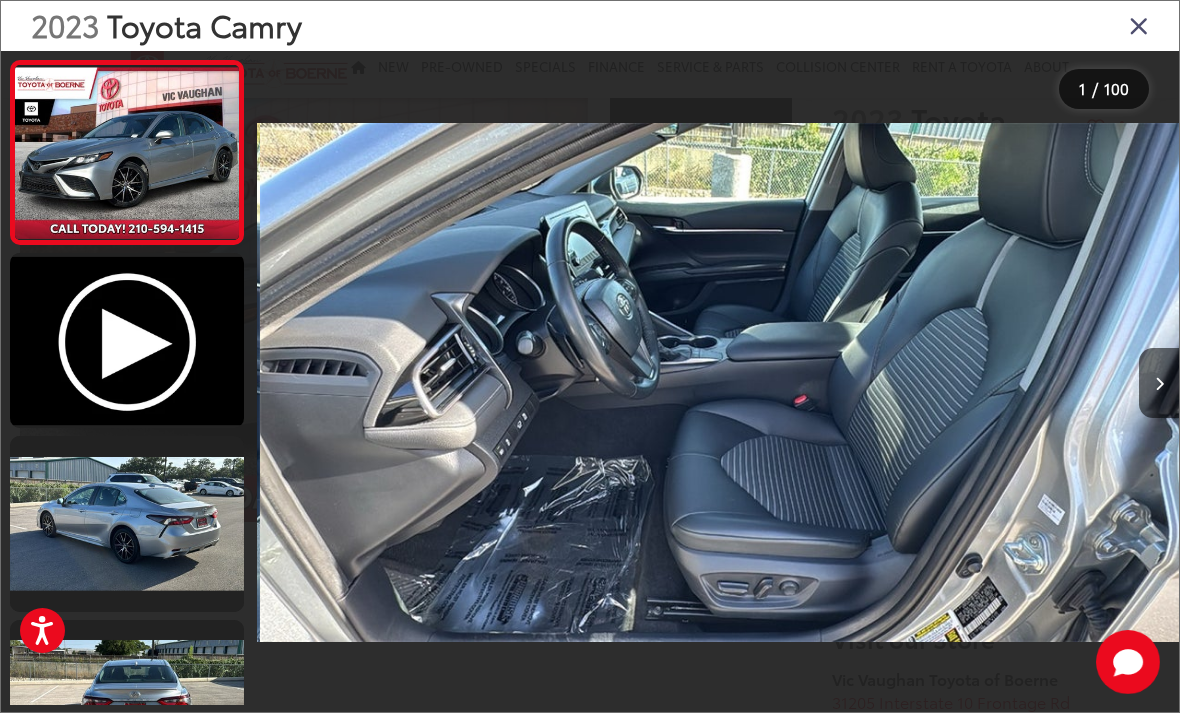 scroll, scrollTop: 0, scrollLeft: 13836, axis: horizontal 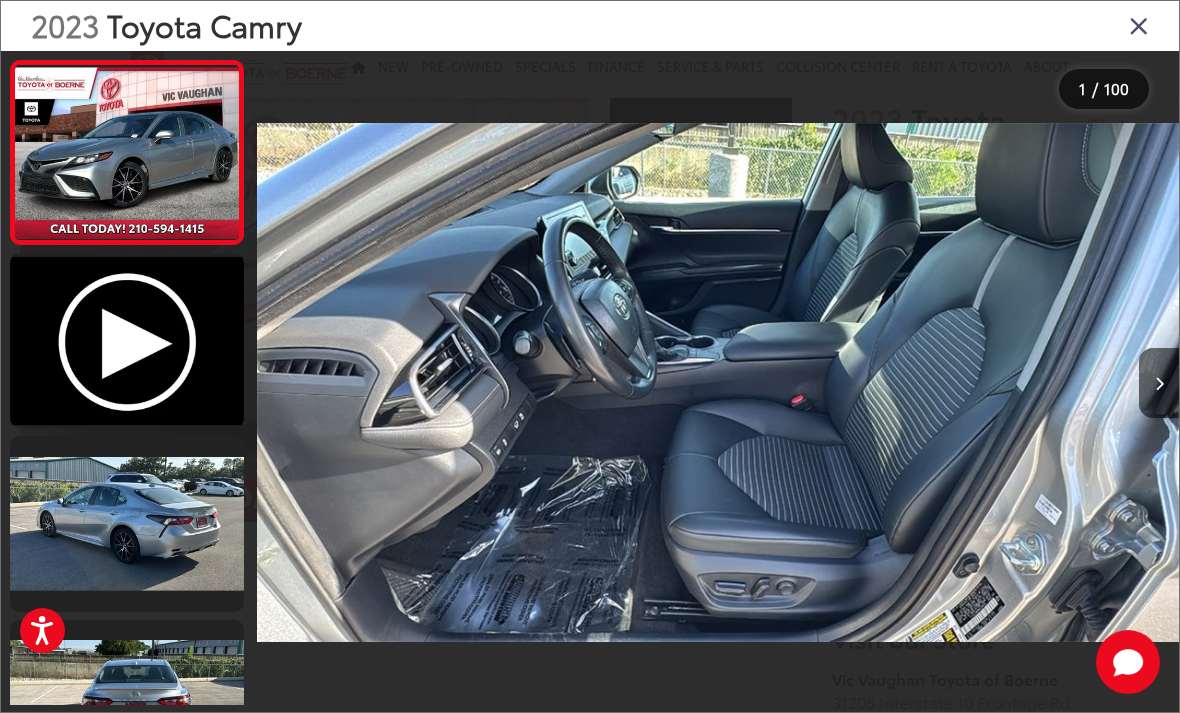 click at bounding box center (1139, 25) 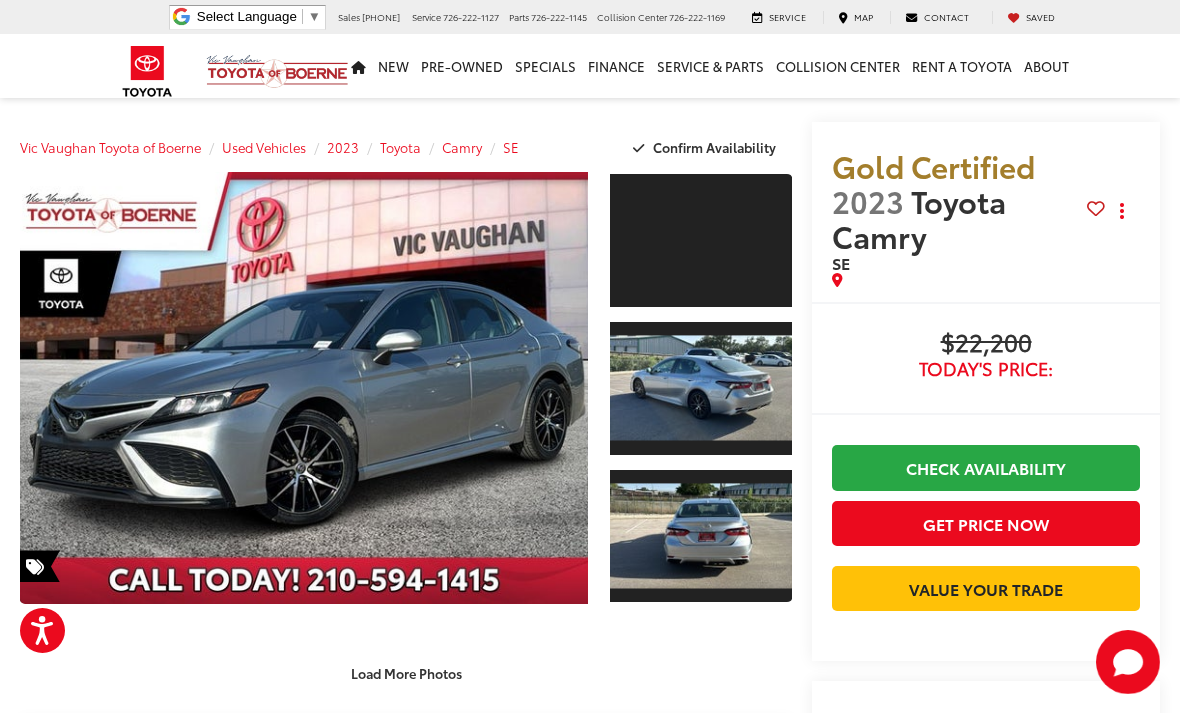 scroll, scrollTop: 0, scrollLeft: 0, axis: both 